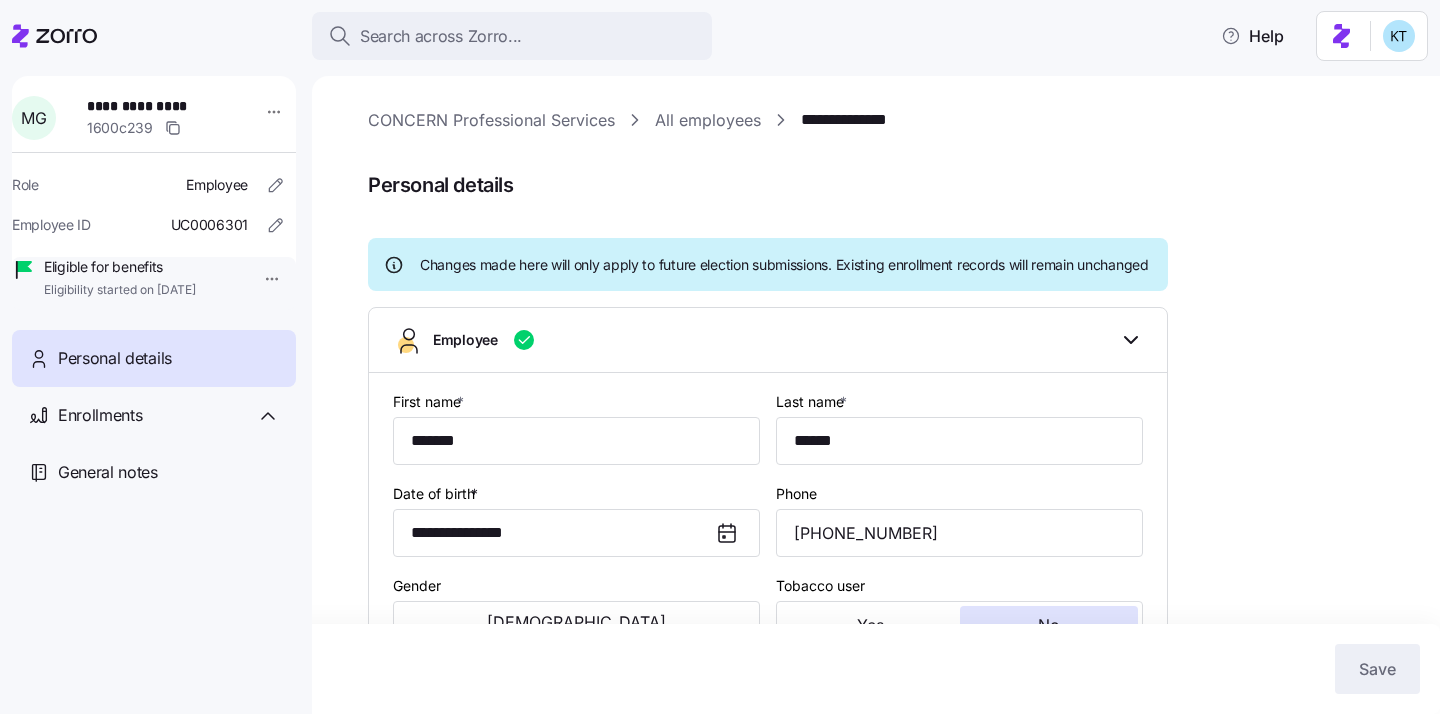 scroll, scrollTop: 0, scrollLeft: 0, axis: both 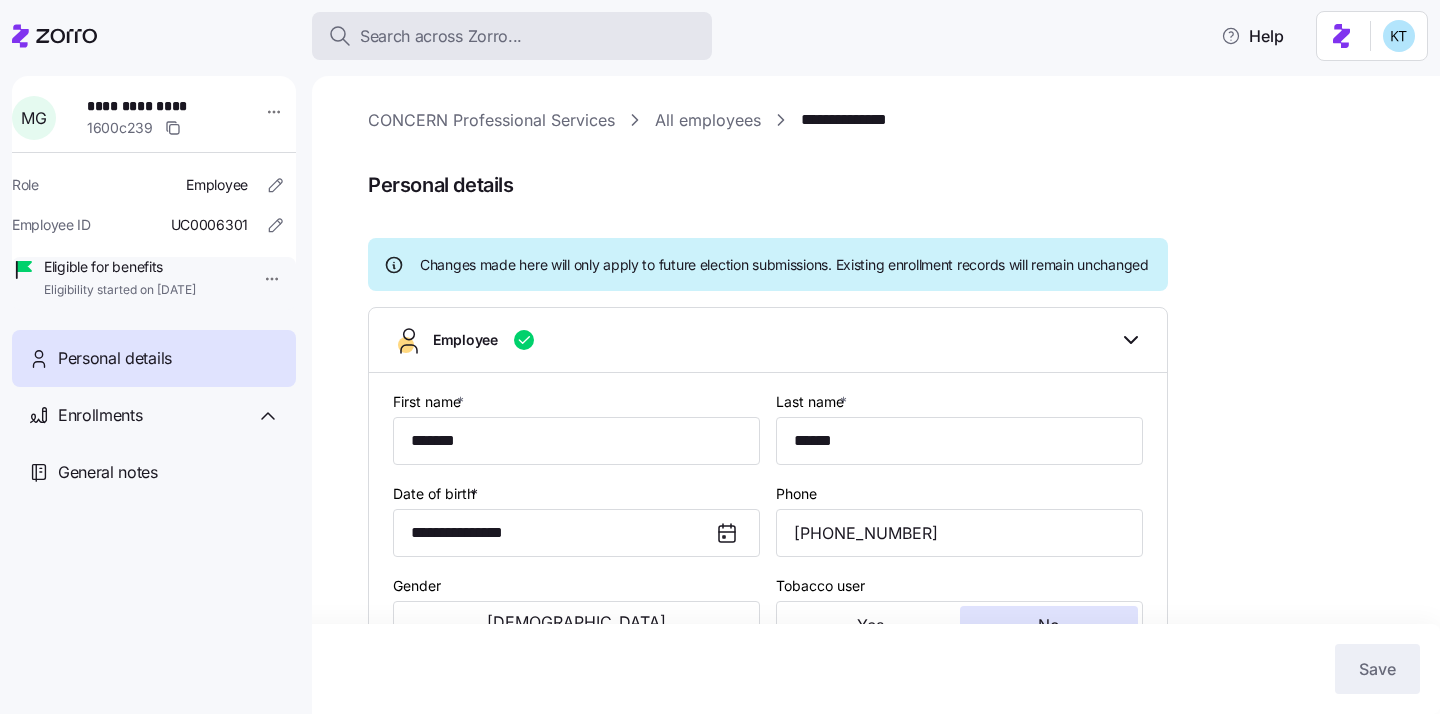 click on "Search across Zorro..." at bounding box center (441, 36) 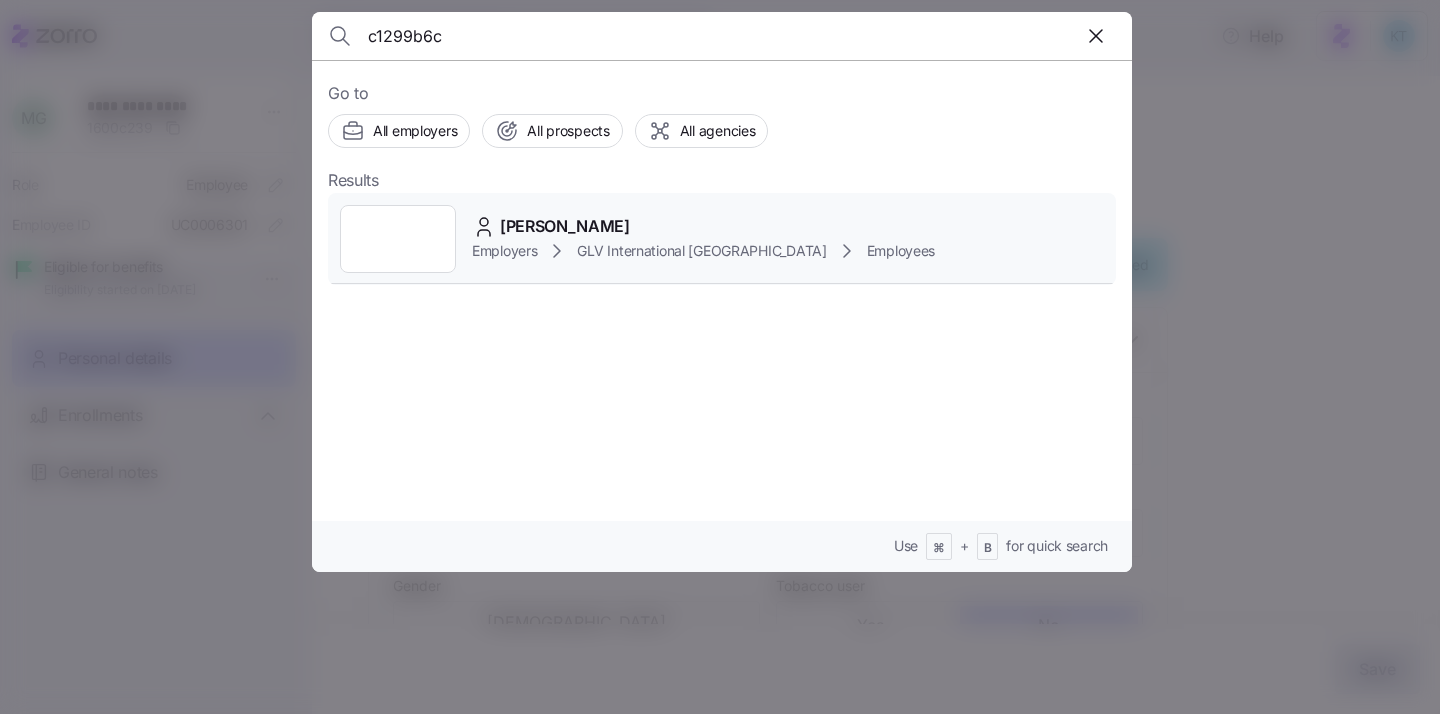 type on "c1299b6c" 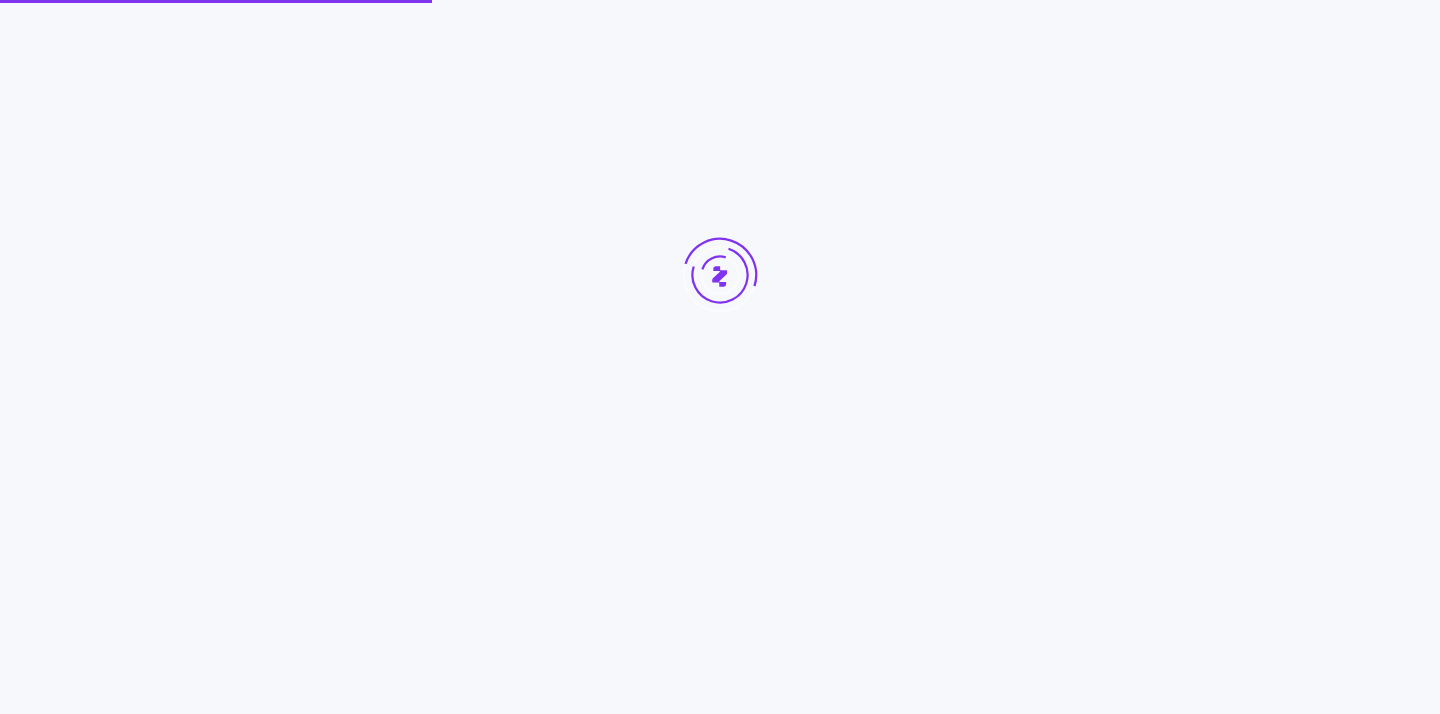 scroll, scrollTop: 0, scrollLeft: 0, axis: both 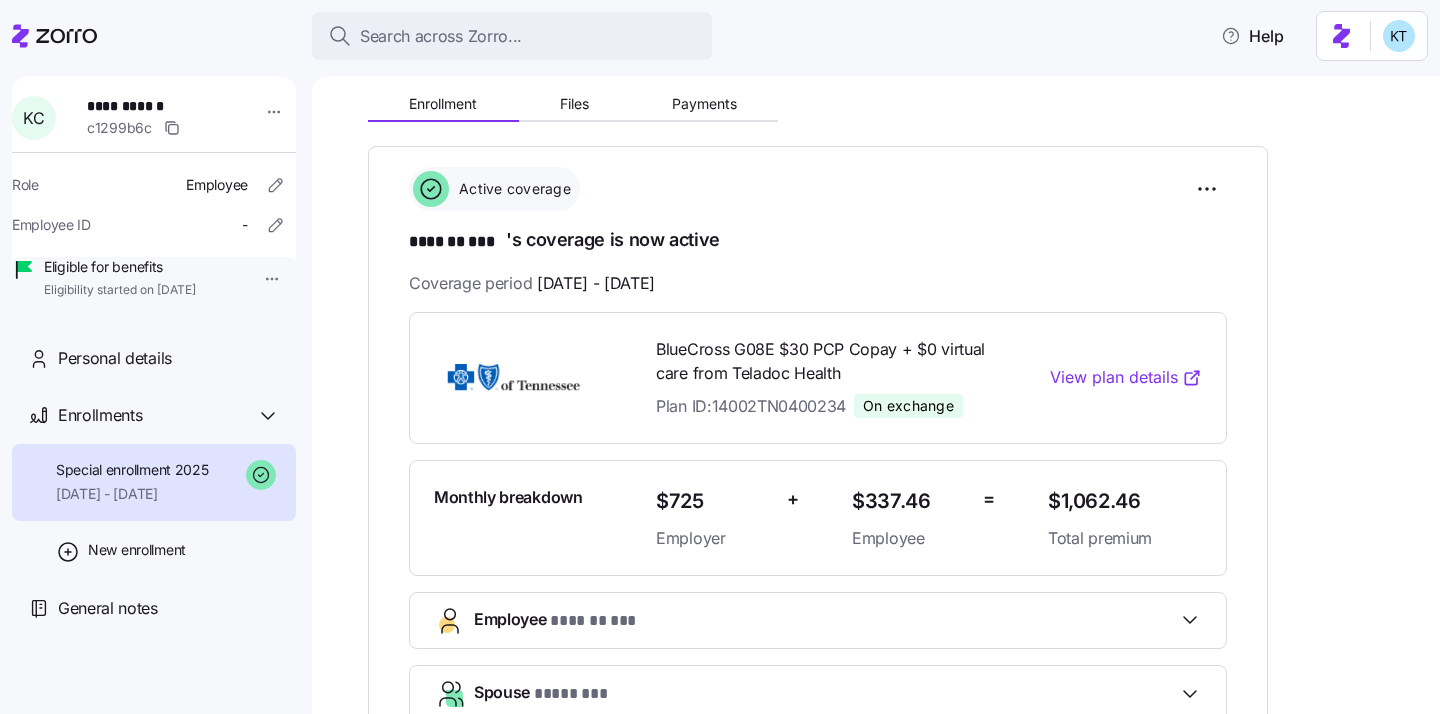 click at bounding box center (514, 377) 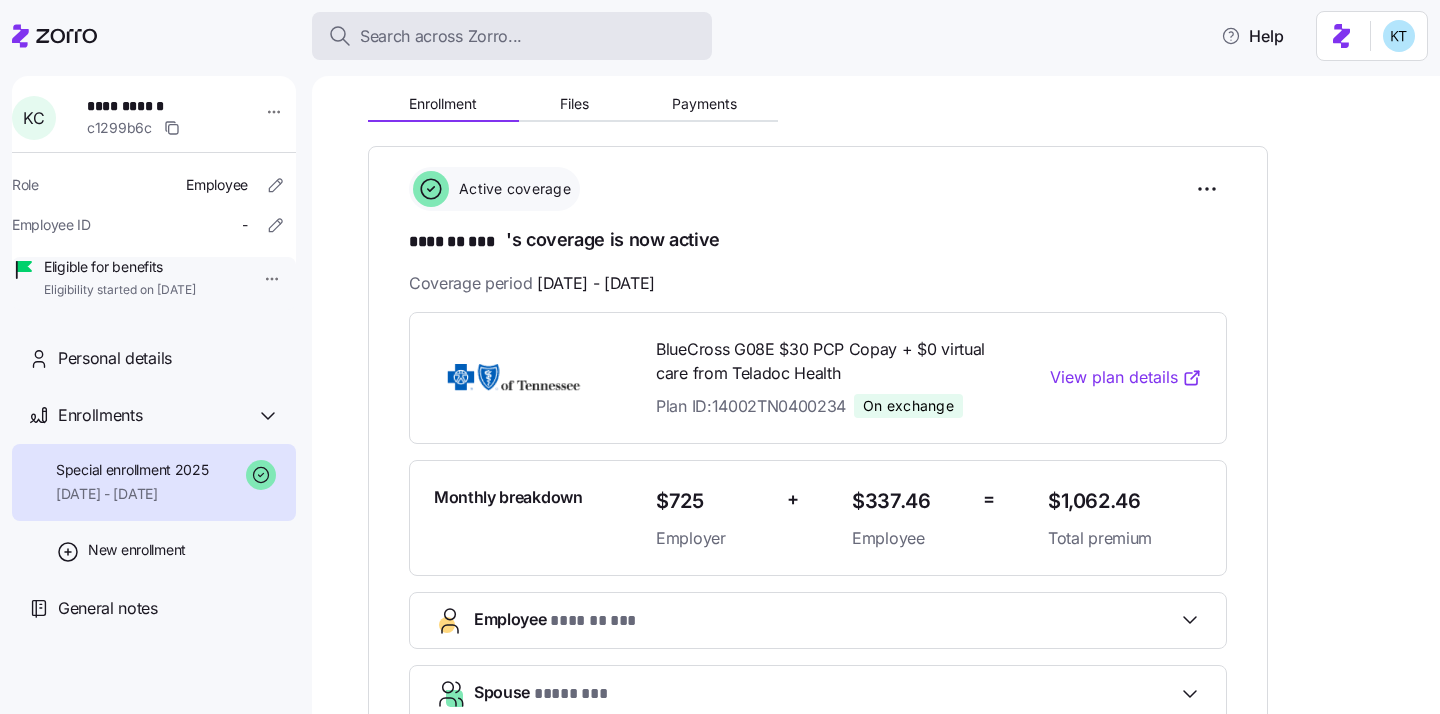 click on "Search across Zorro..." at bounding box center [441, 36] 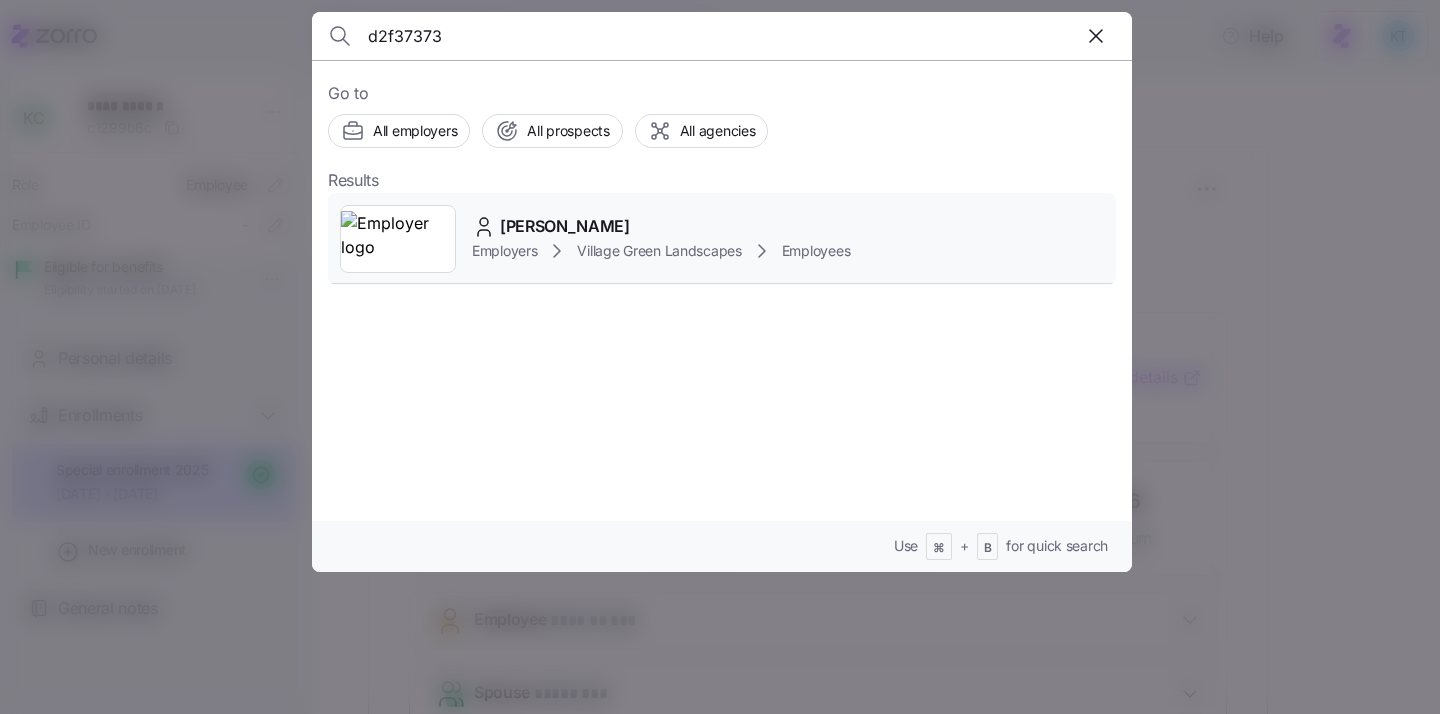 type on "d2f37373" 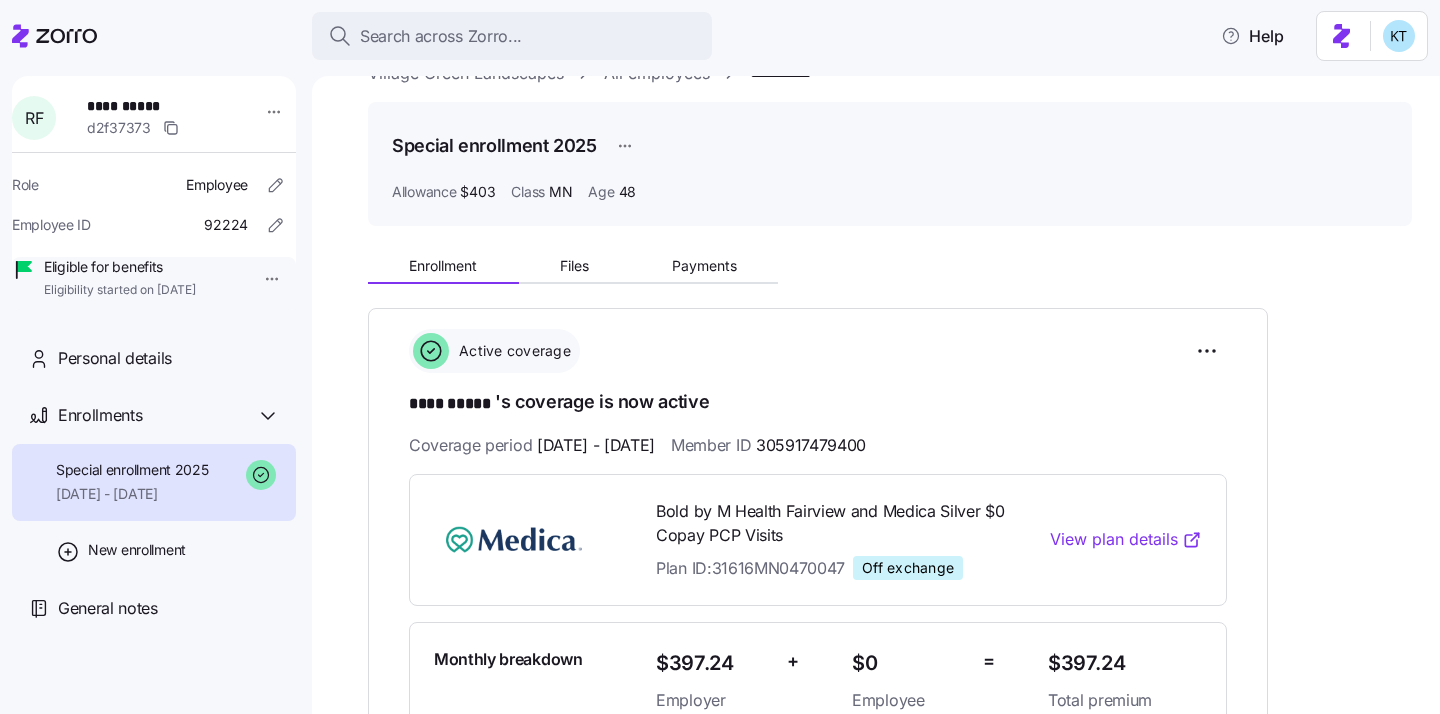 scroll, scrollTop: 48, scrollLeft: 0, axis: vertical 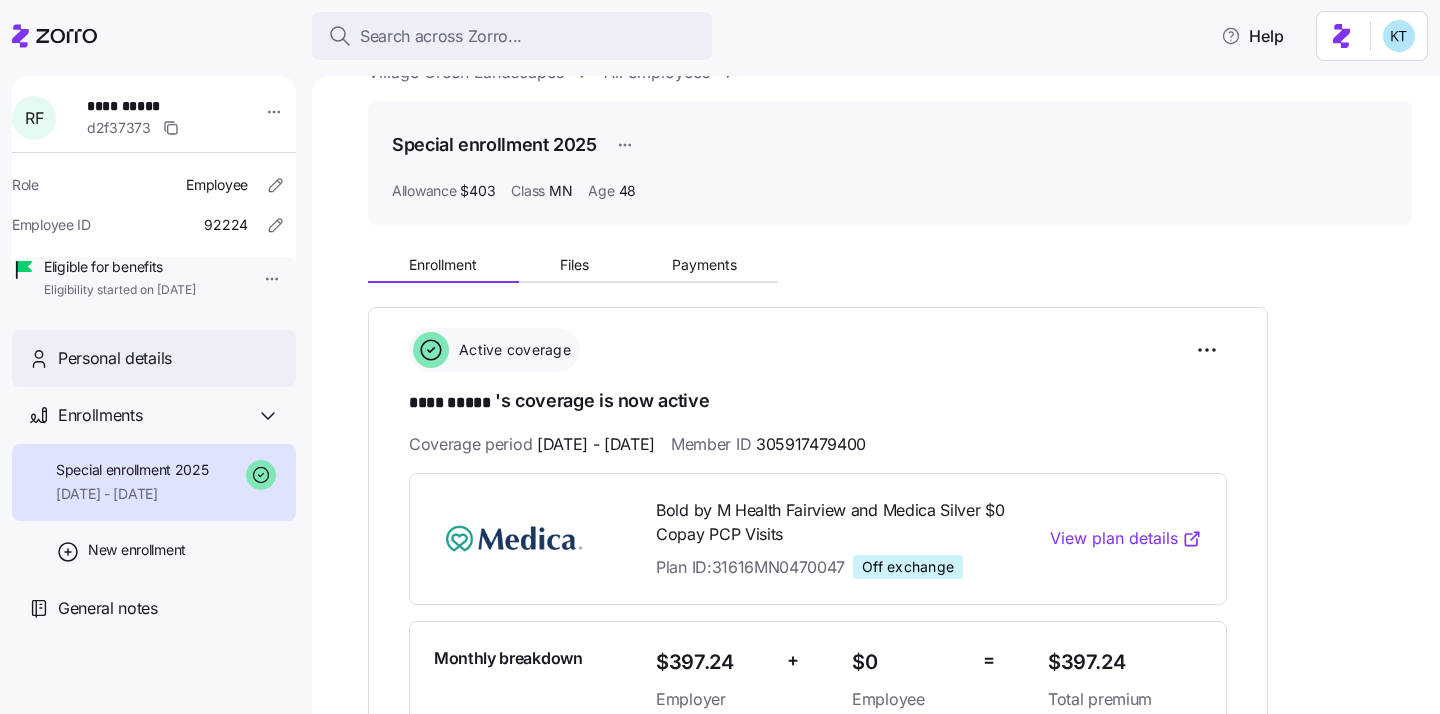 click on "Personal details" at bounding box center [154, 358] 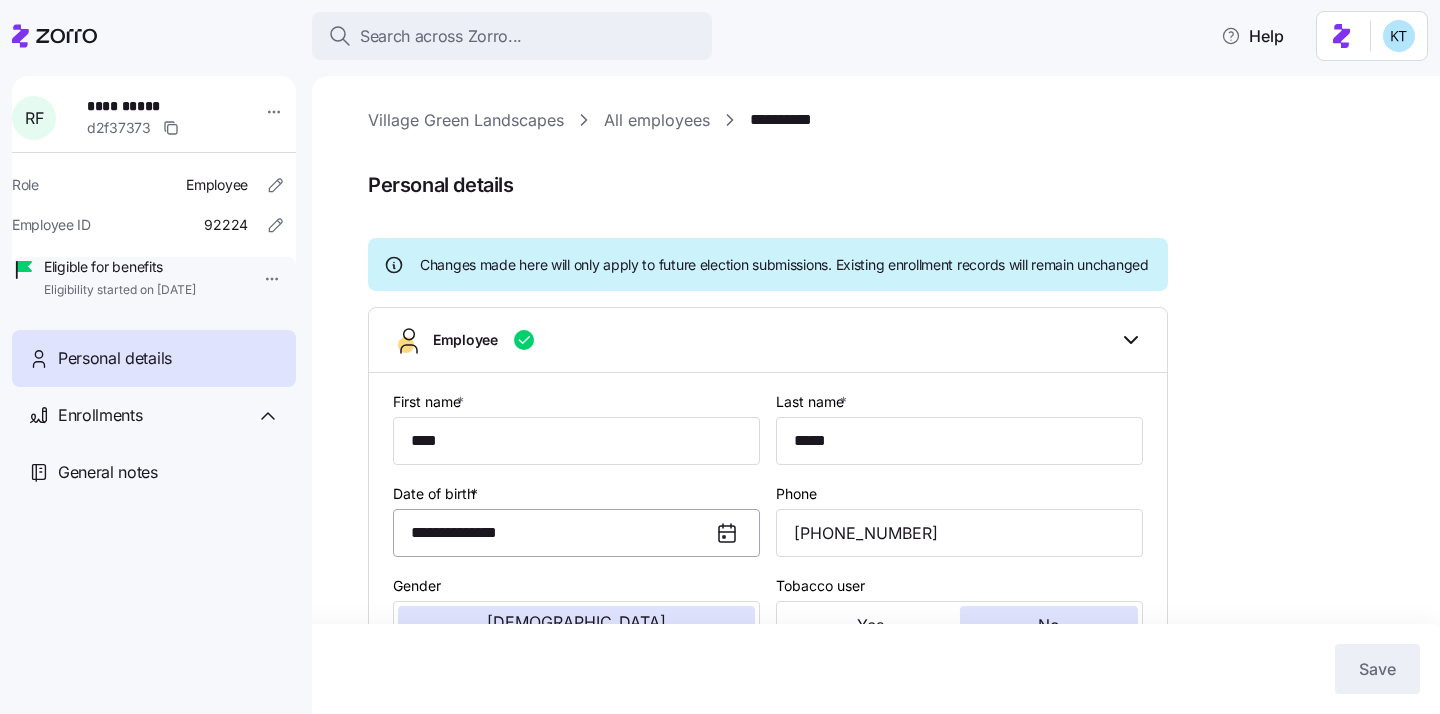 type on "MN" 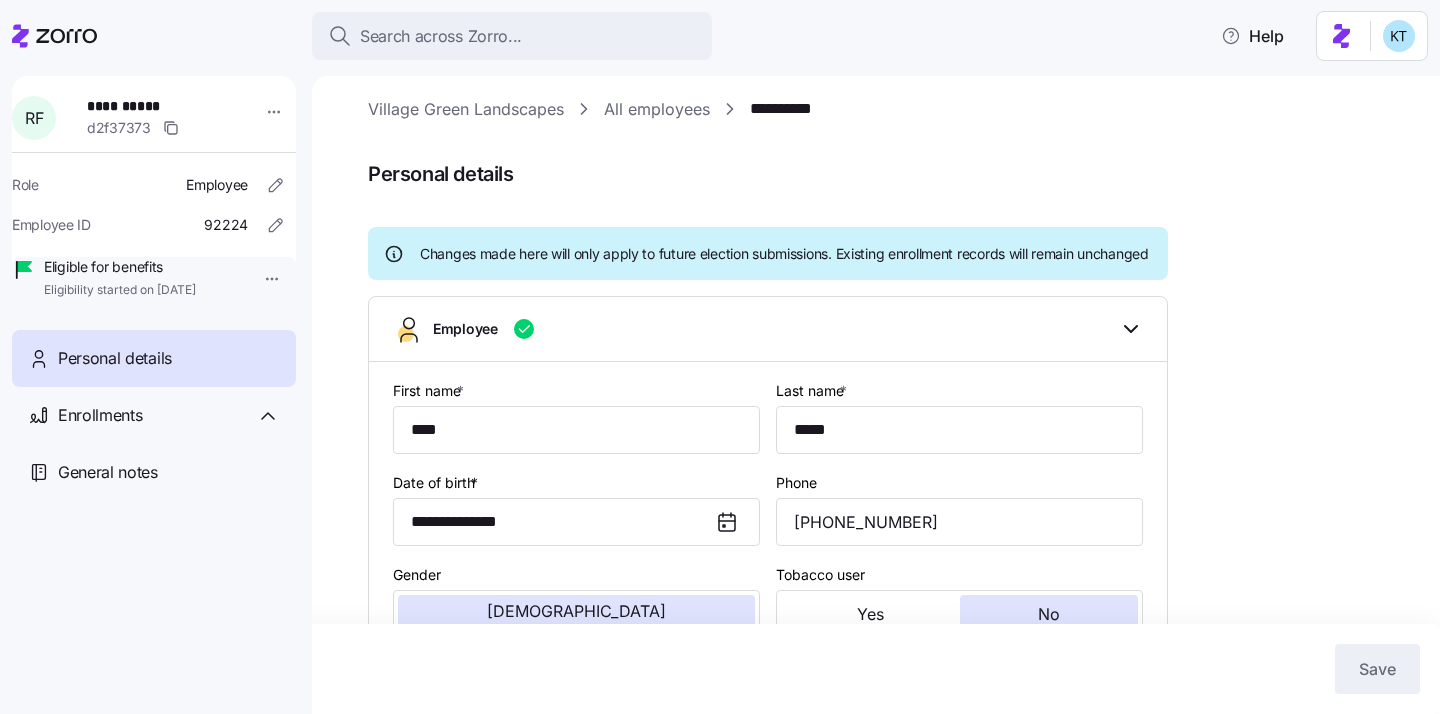 scroll, scrollTop: 0, scrollLeft: 0, axis: both 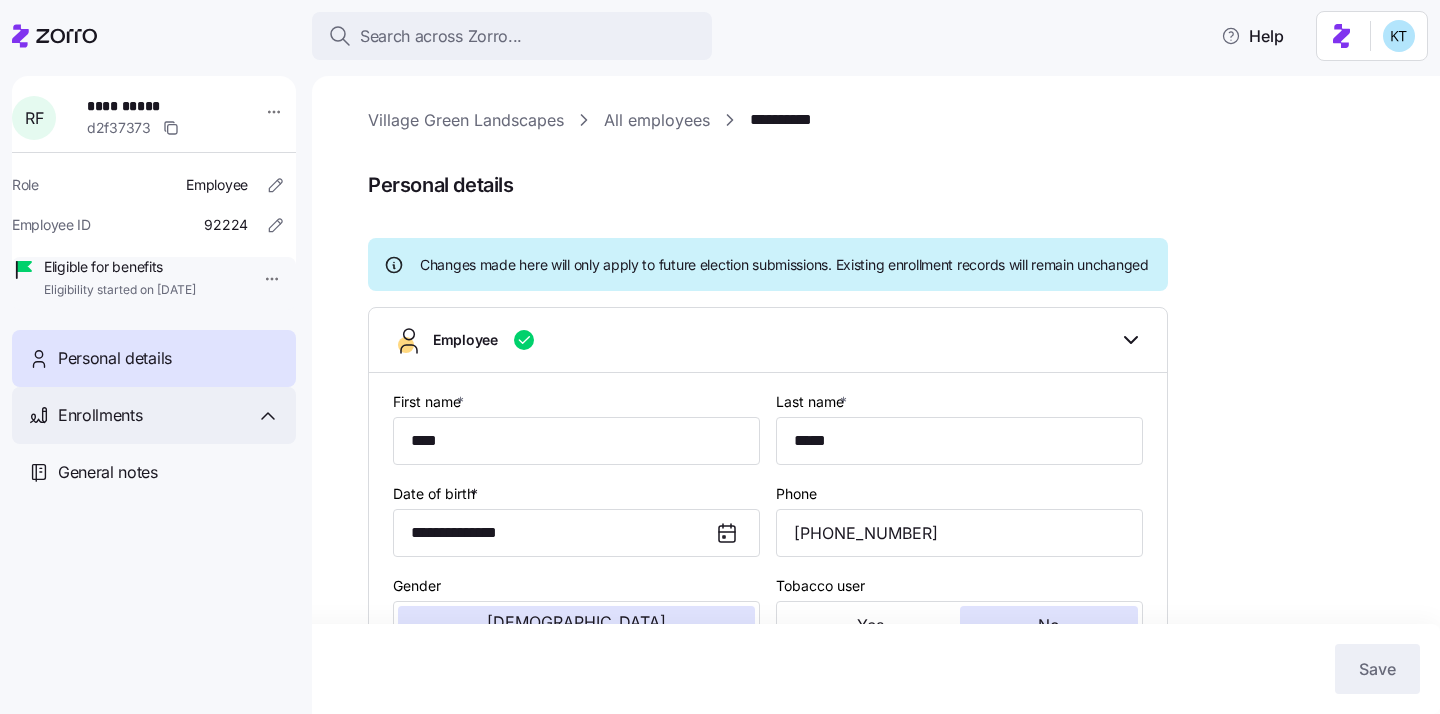 click on "Enrollments" at bounding box center [169, 415] 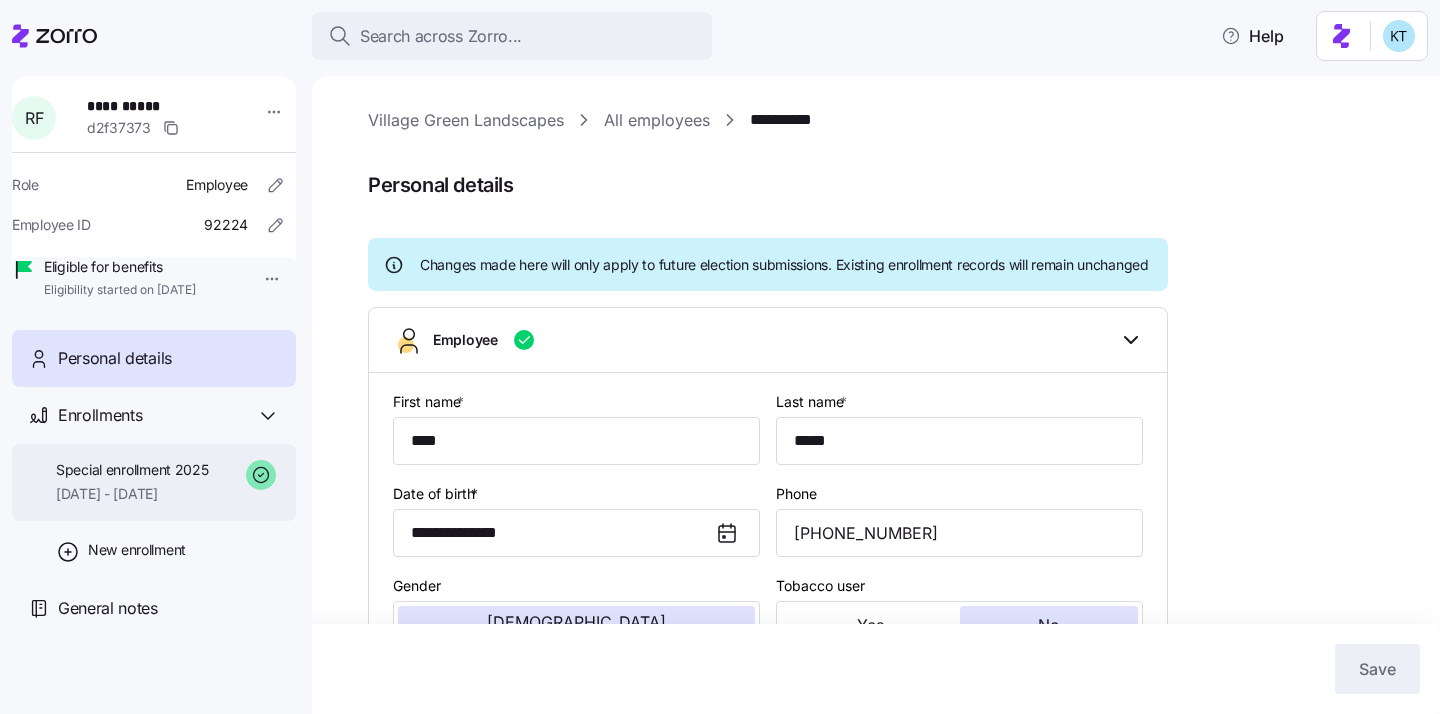 click on "[DATE] - [DATE]" at bounding box center (132, 494) 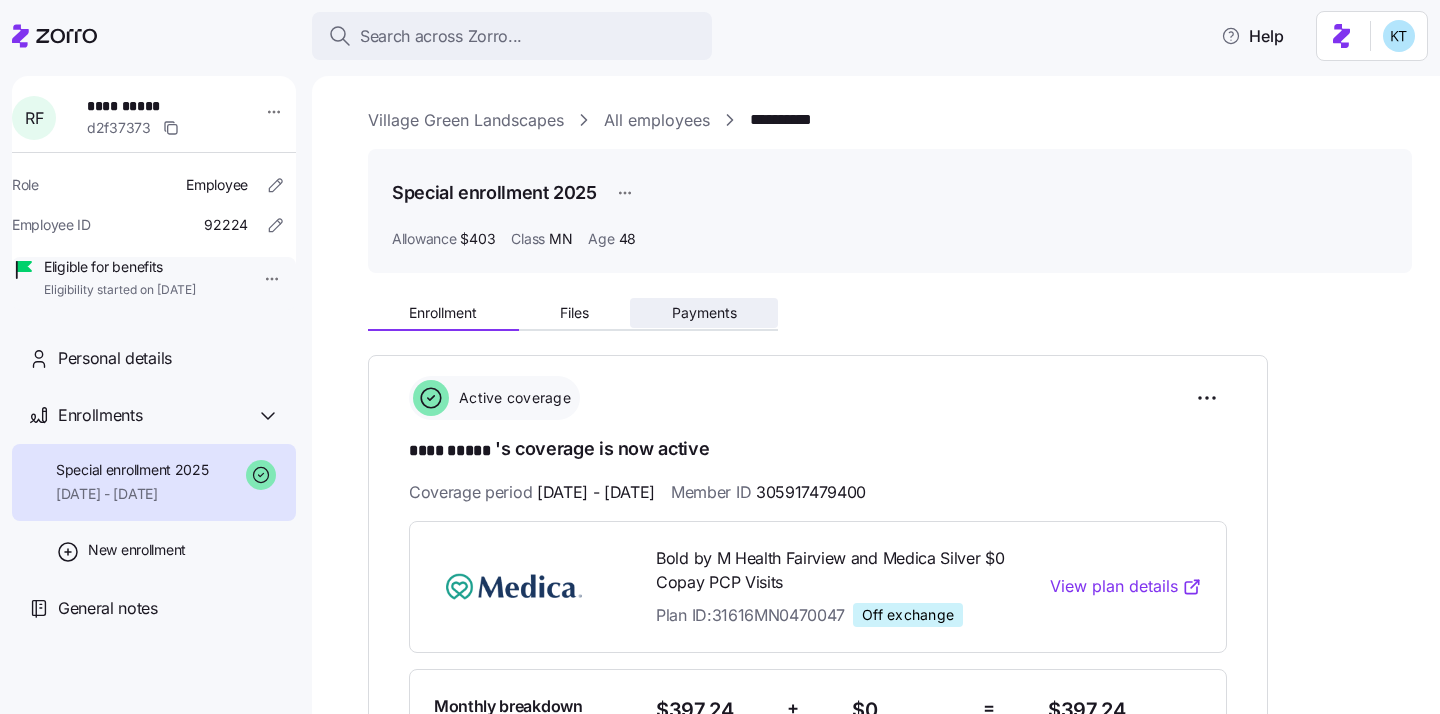 click on "Payments" at bounding box center [704, 313] 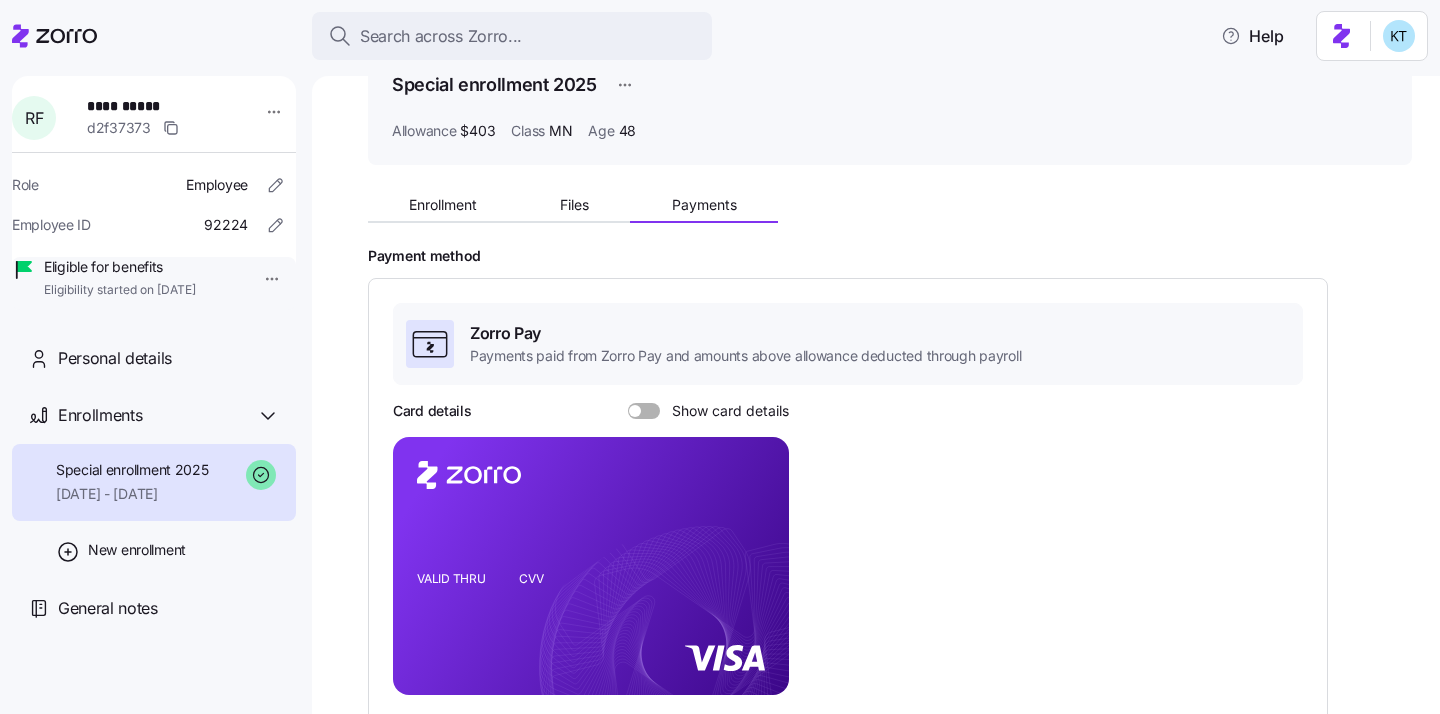 scroll, scrollTop: 125, scrollLeft: 0, axis: vertical 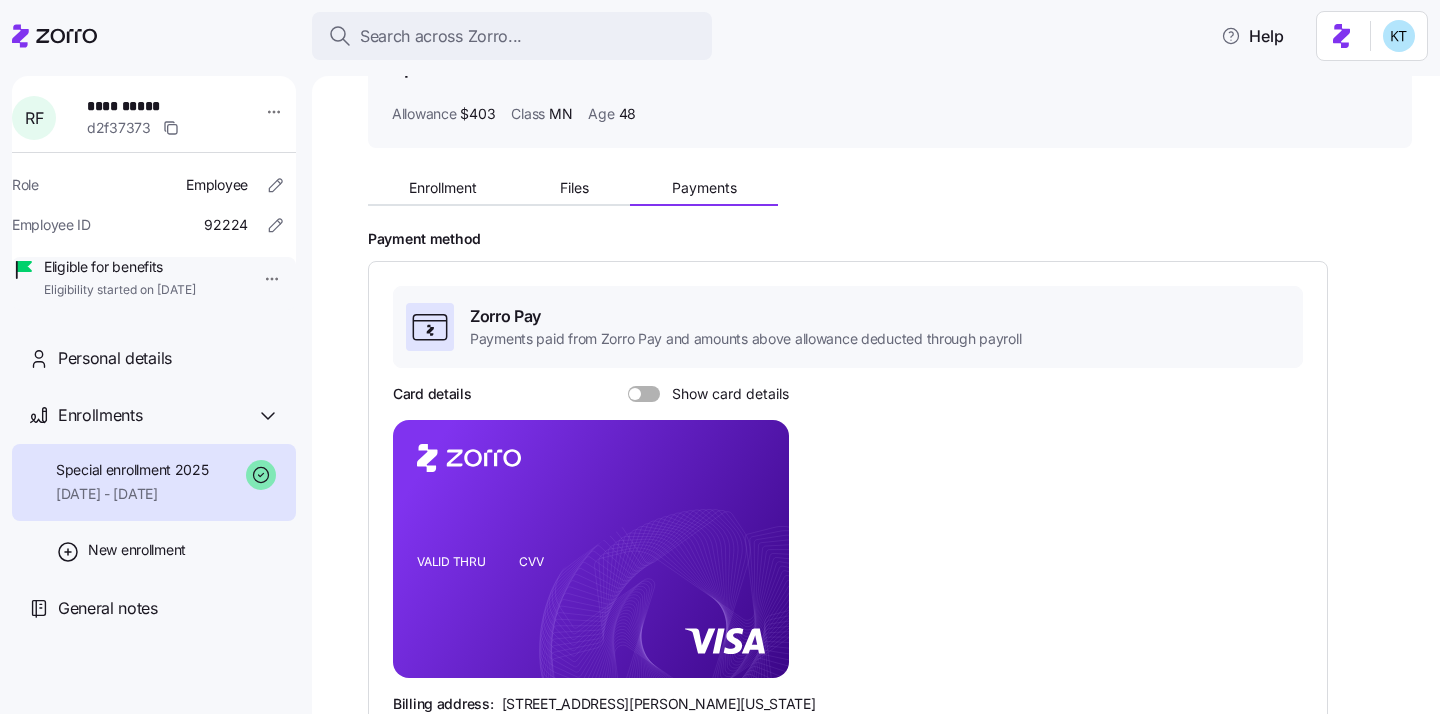 click at bounding box center [651, 394] 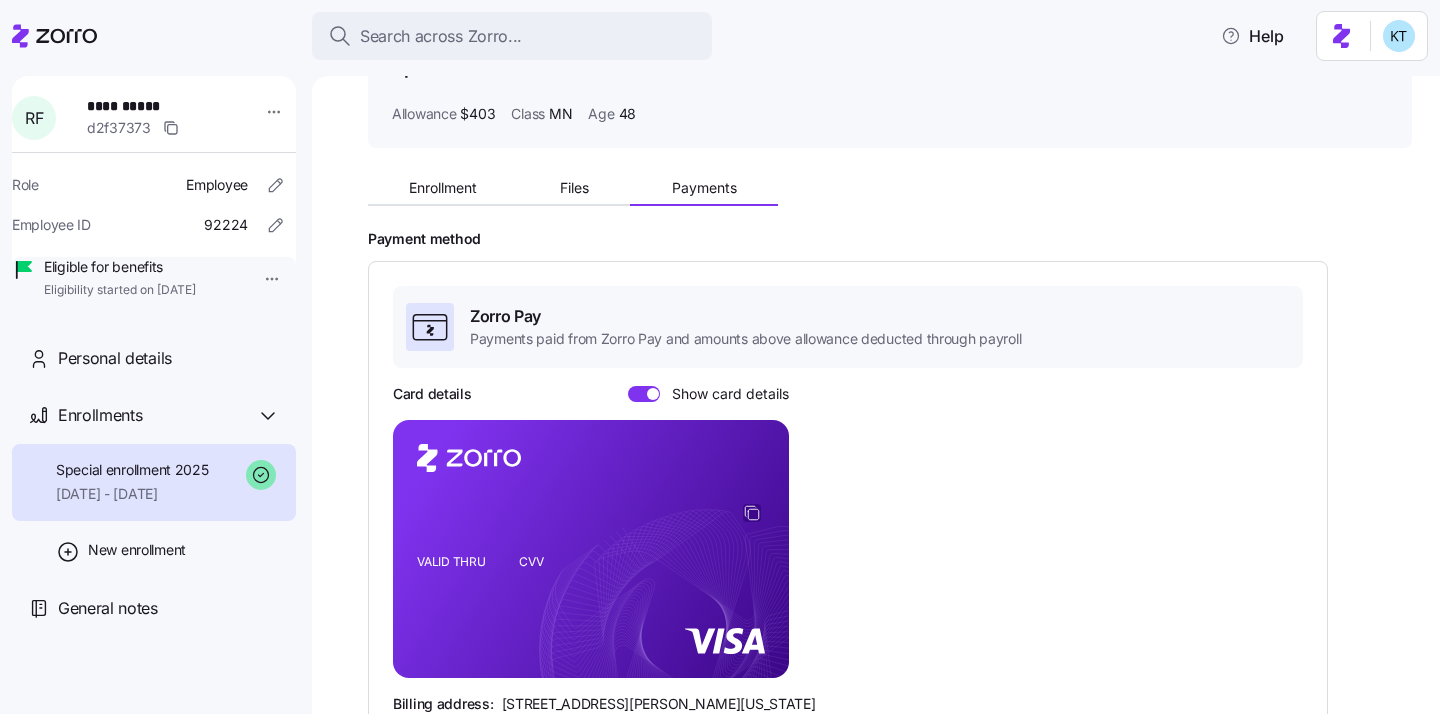 click 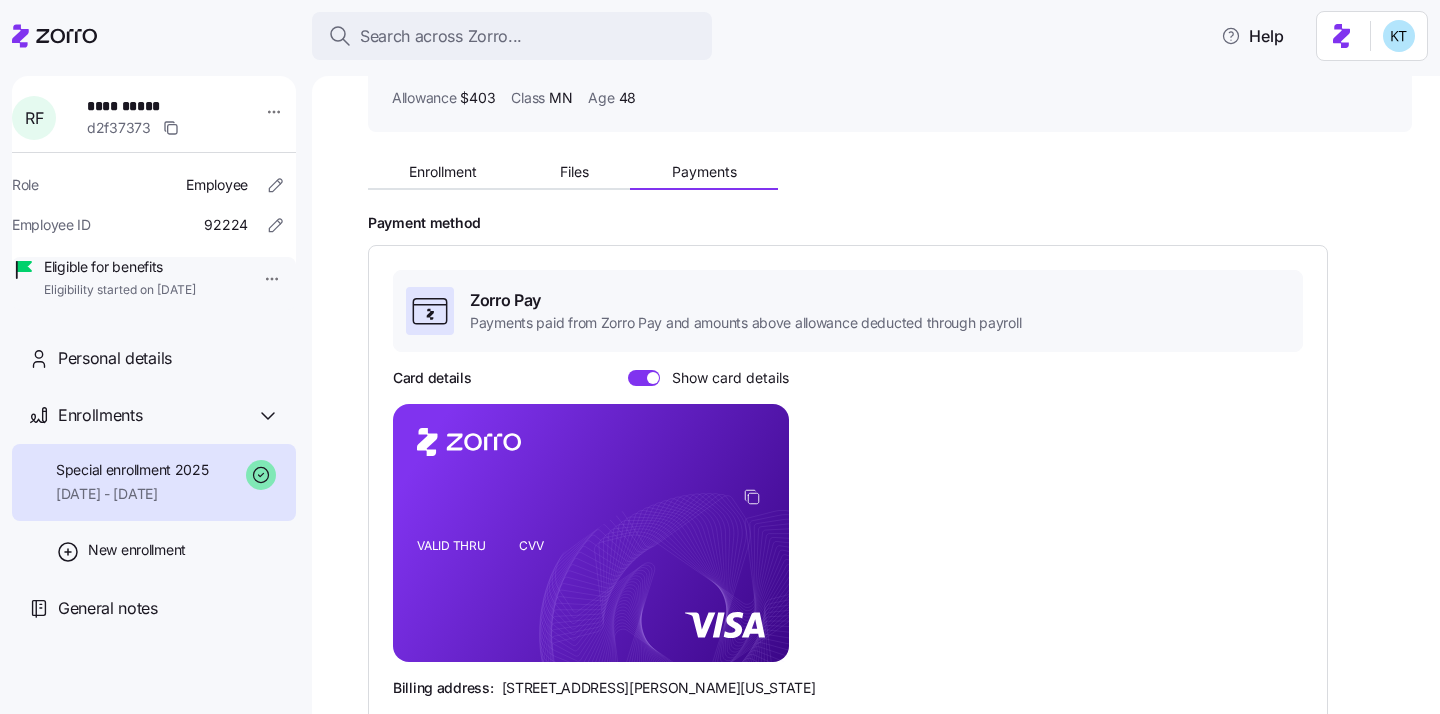 scroll, scrollTop: 144, scrollLeft: 0, axis: vertical 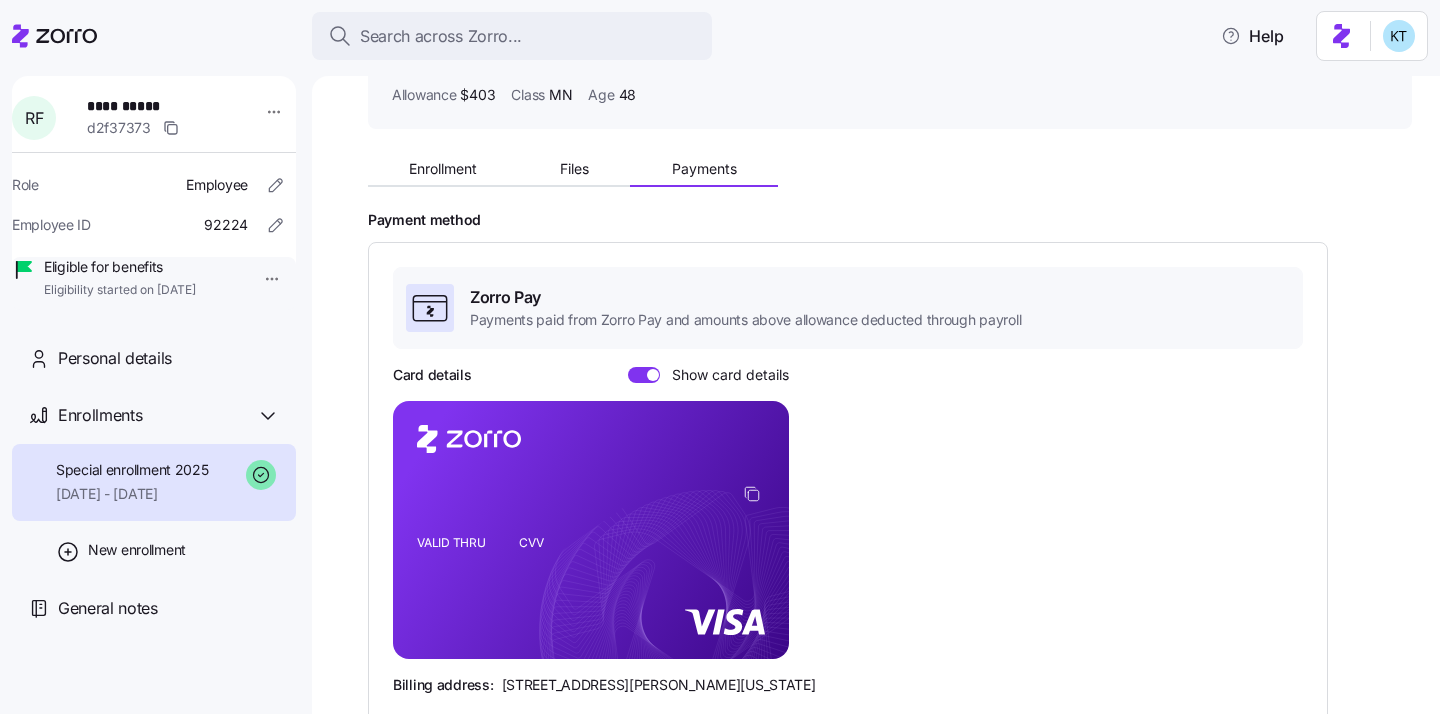 click on "Enrollment Files Payments Payment method Zorro Pay Payments paid from Zorro Pay and amounts above allowance deducted through payroll Card details Show card details VALID THRU CVV Billing address: [STREET_ADDRESS][PERSON_NAME][US_STATE] Change status Valid Payment status Initial premium payment Completed by agent Auto-Pay Not set up - waiting for employee" at bounding box center [890, 571] 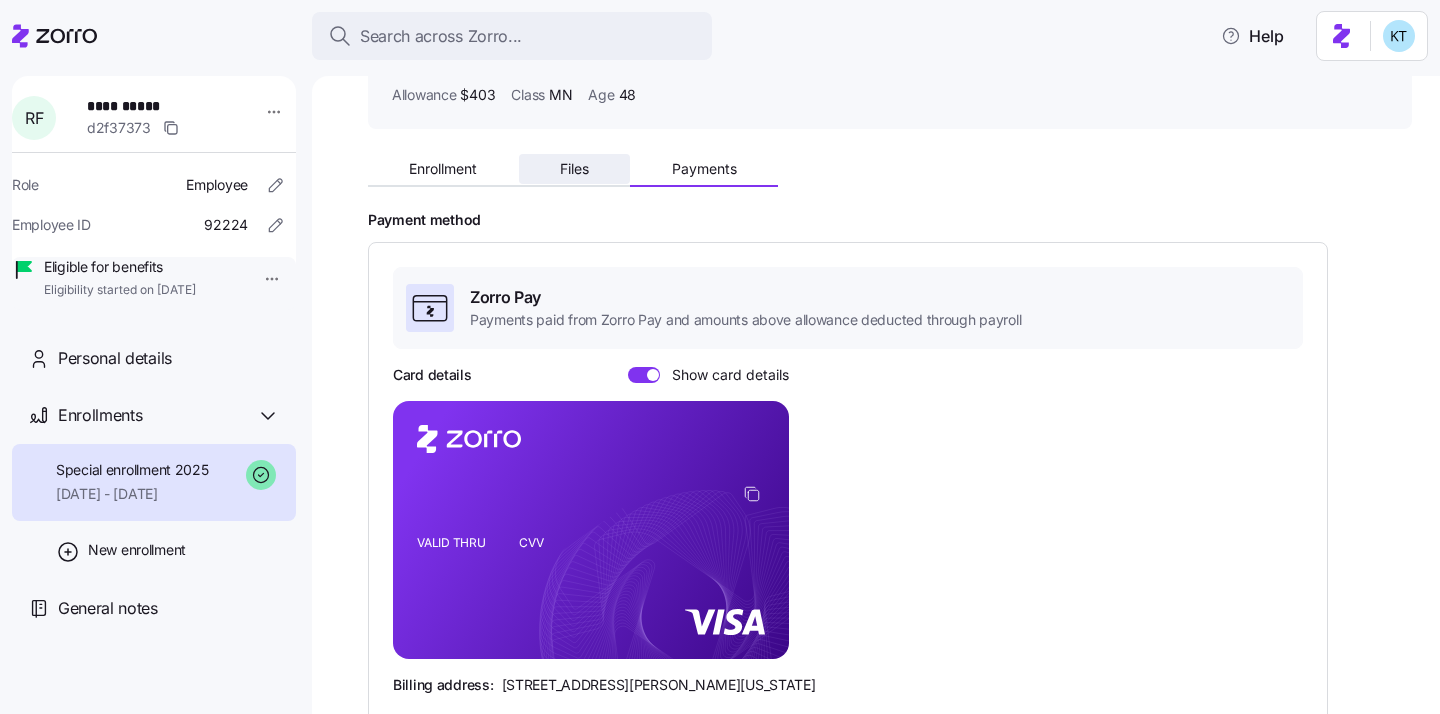 click on "Files" at bounding box center [575, 169] 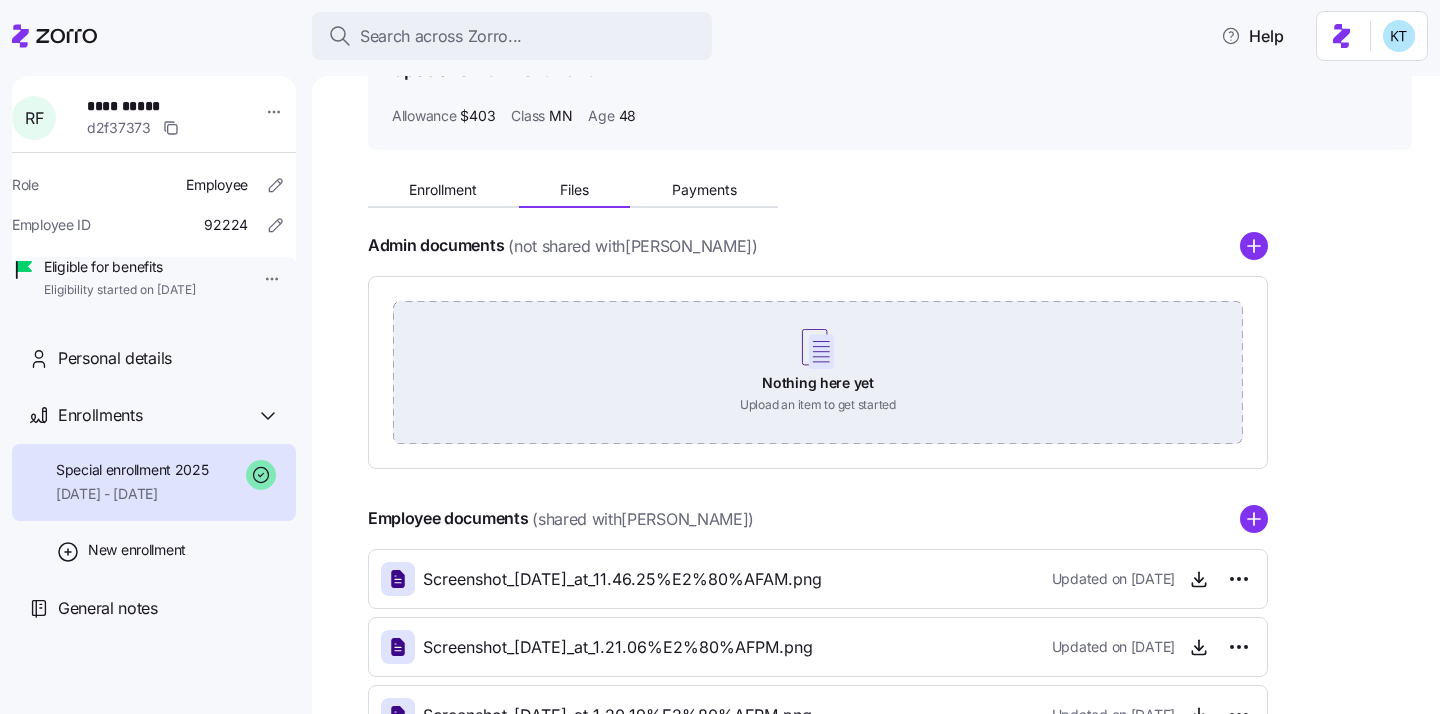 scroll, scrollTop: 142, scrollLeft: 0, axis: vertical 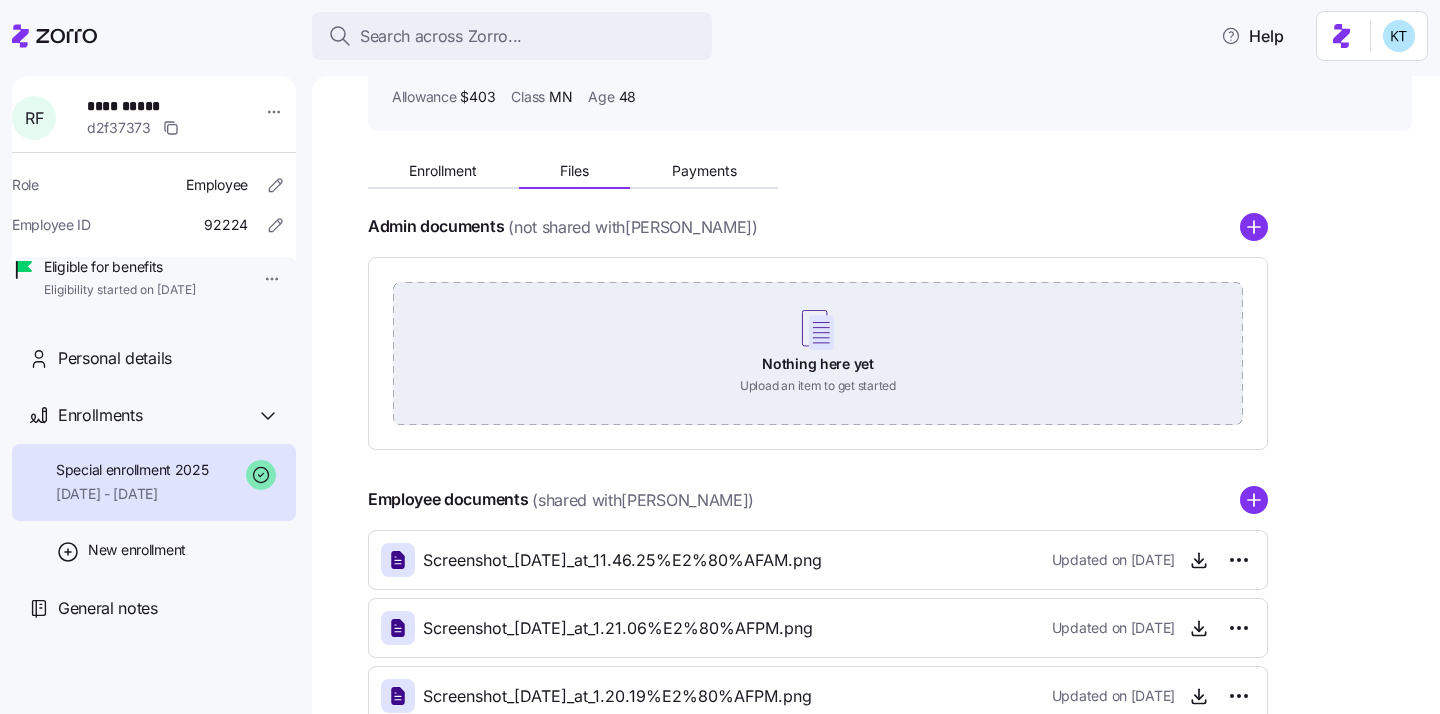 click on "Nothing here yet Upload an item to get started" at bounding box center (818, 352) 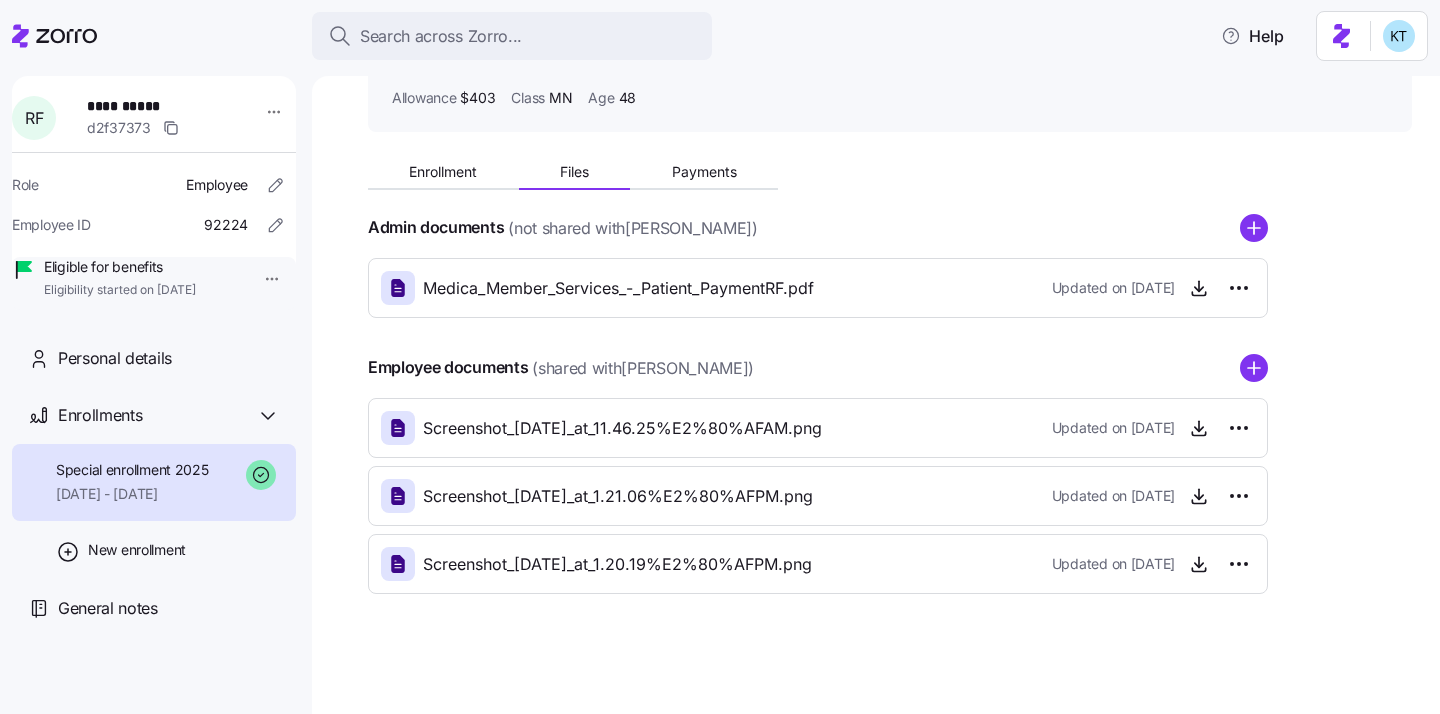 scroll, scrollTop: 0, scrollLeft: 0, axis: both 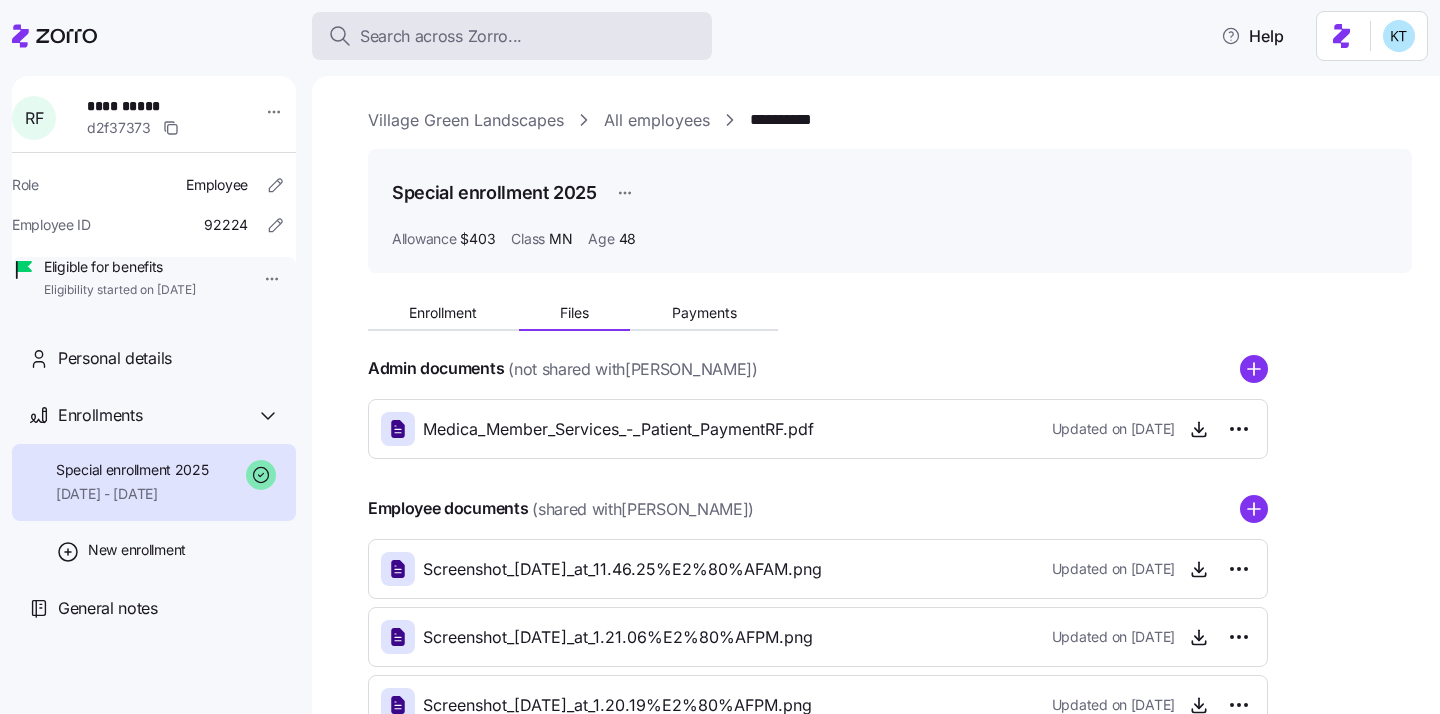 click on "Search across Zorro..." at bounding box center [441, 36] 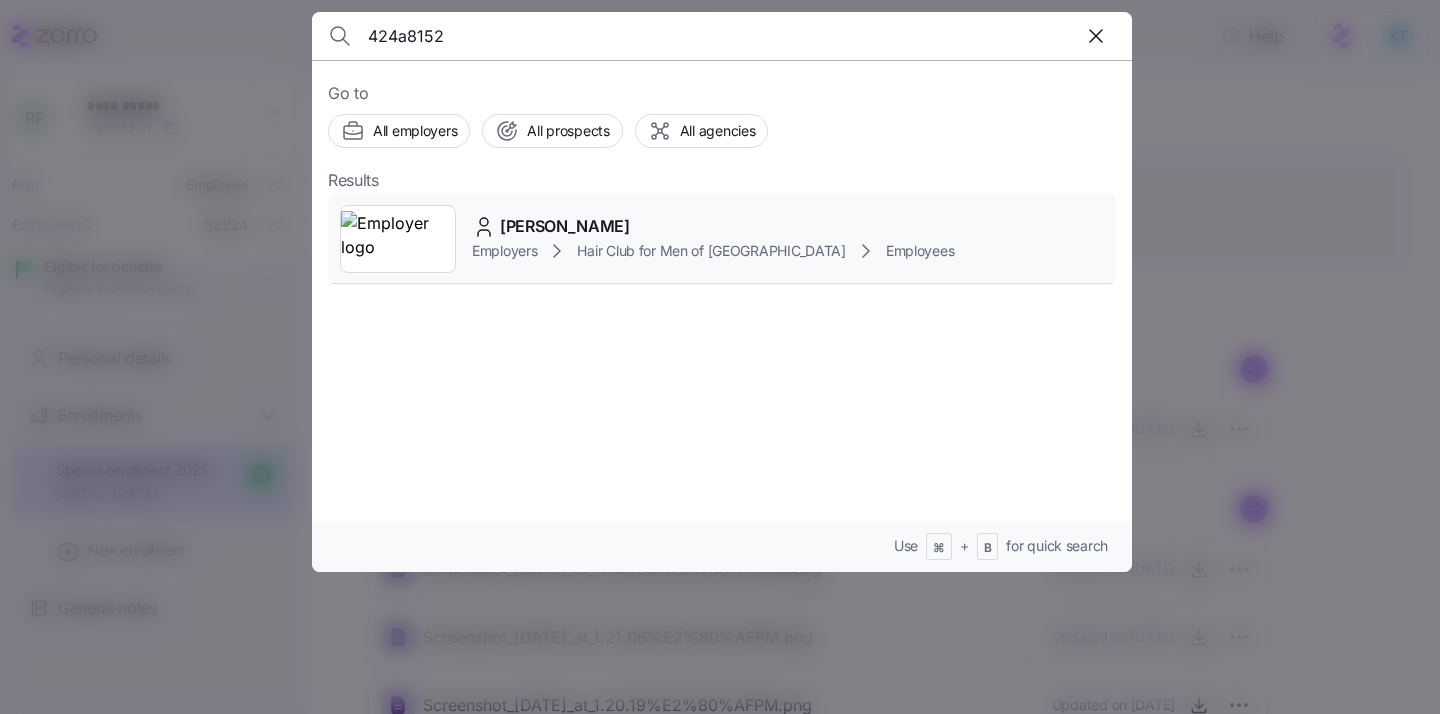 type on "424a8152" 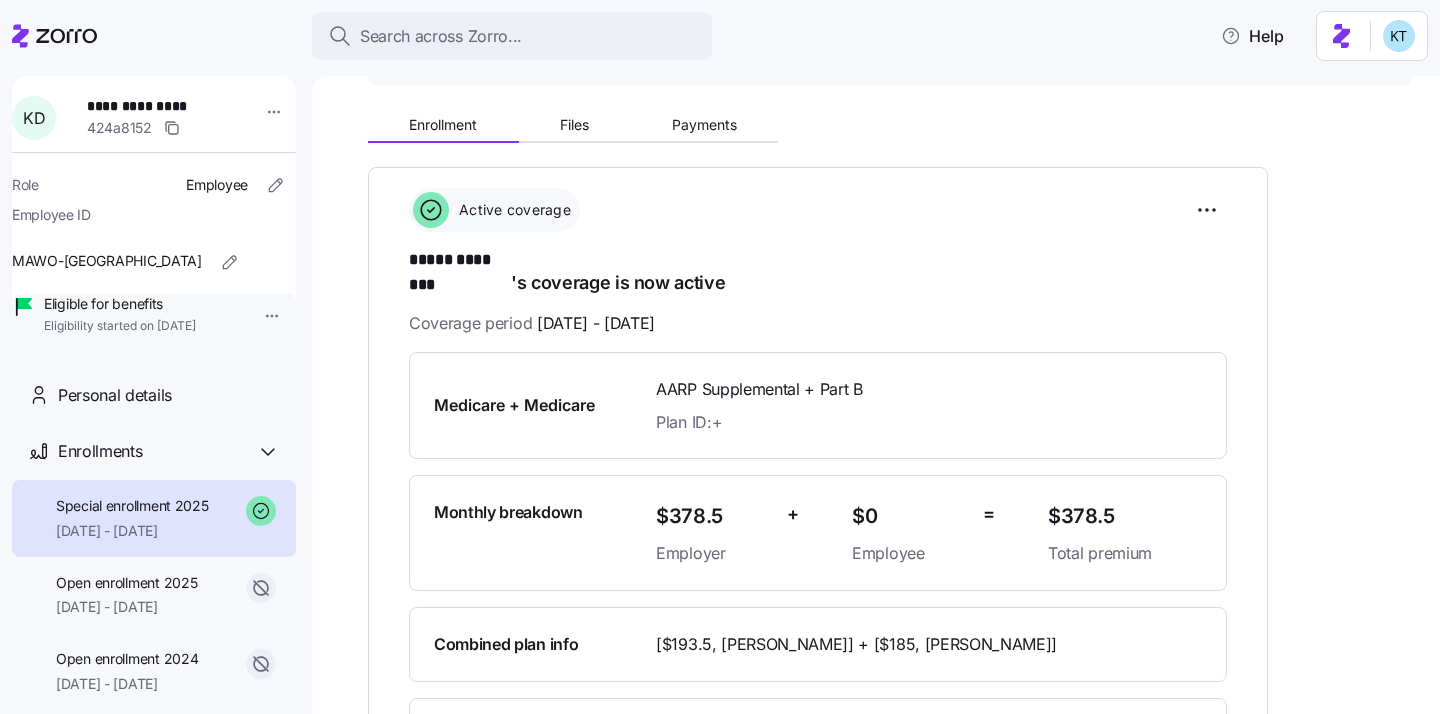scroll, scrollTop: 190, scrollLeft: 0, axis: vertical 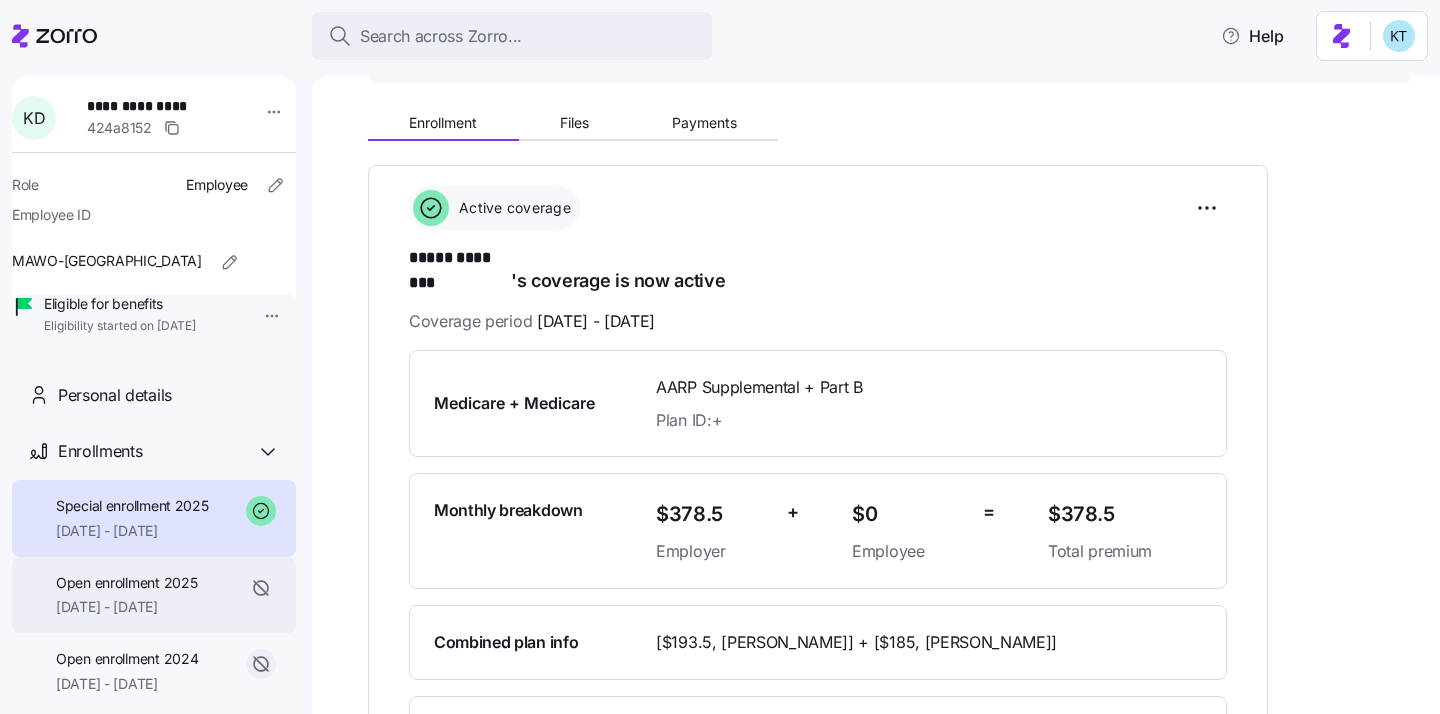 click on "Open enrollment 2025" at bounding box center [126, 583] 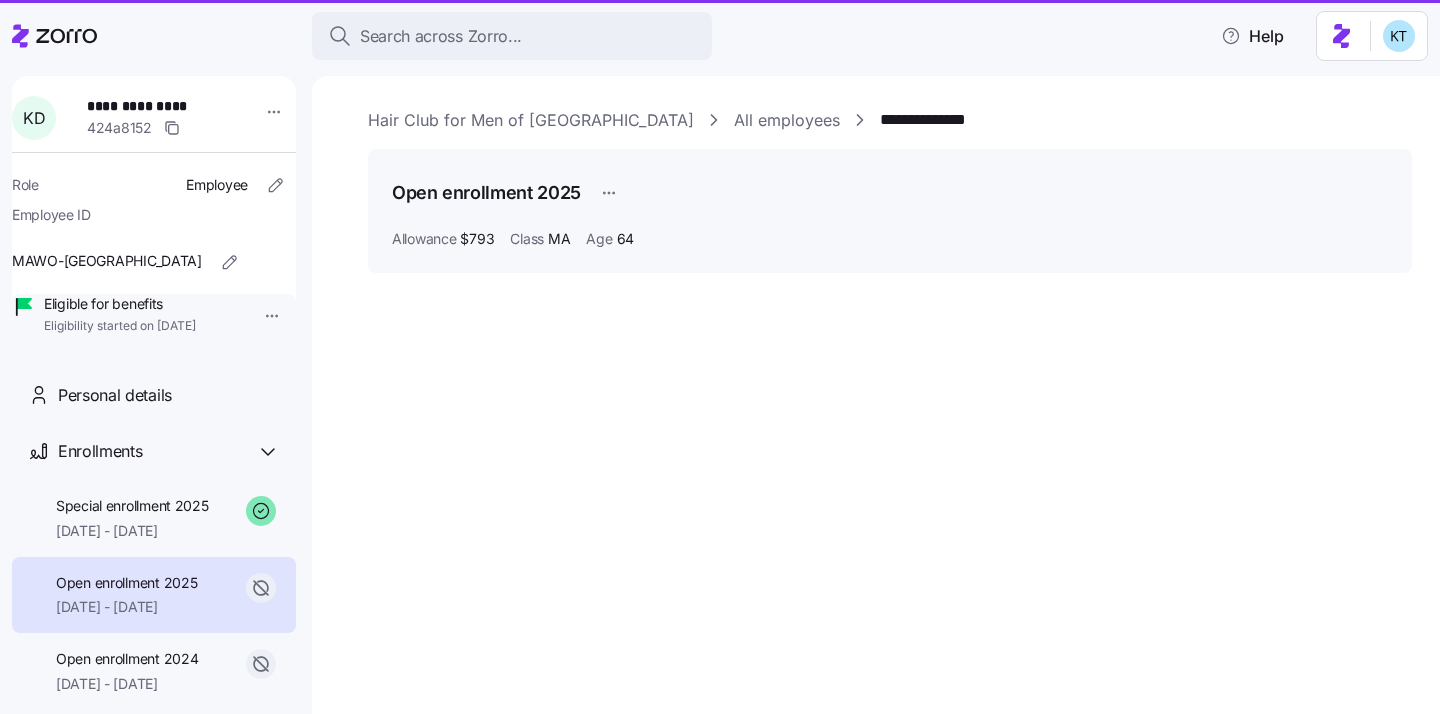 scroll, scrollTop: 0, scrollLeft: 0, axis: both 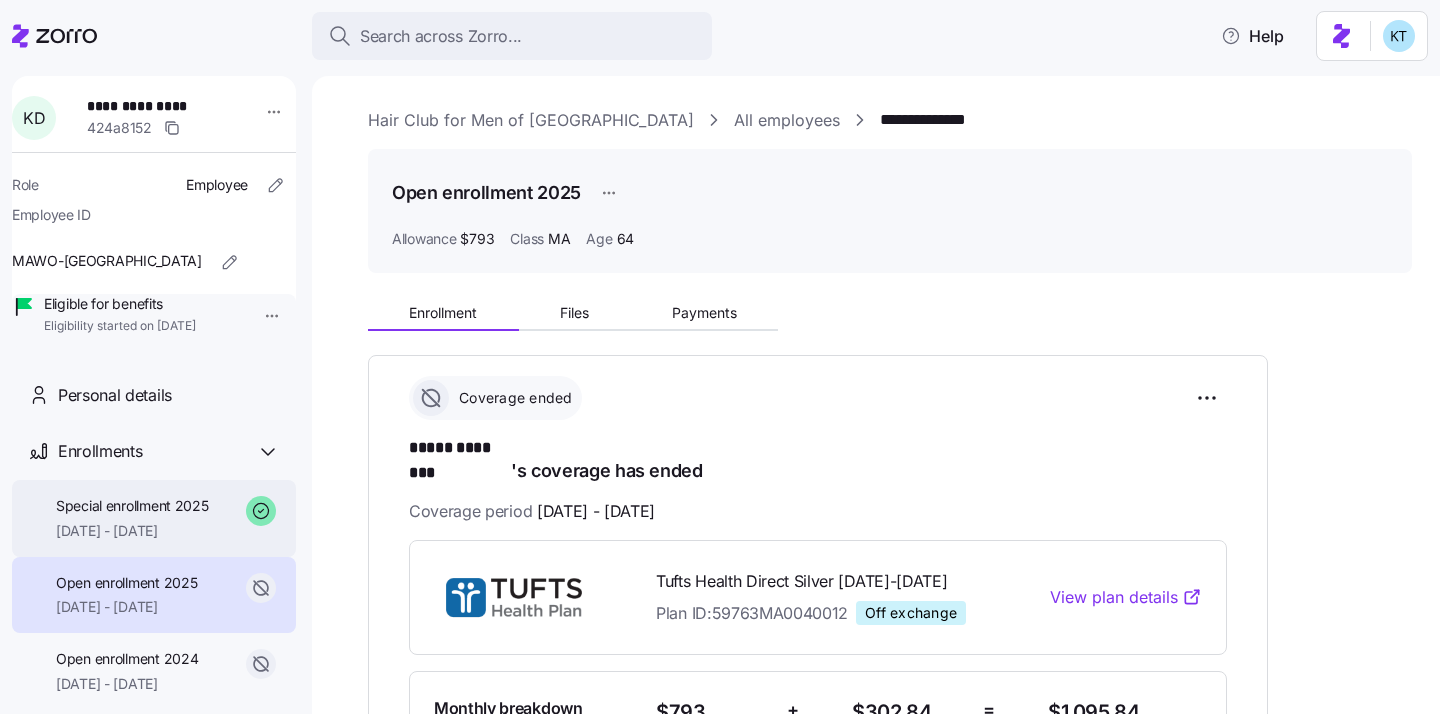 click on "Special enrollment 2025" at bounding box center [132, 506] 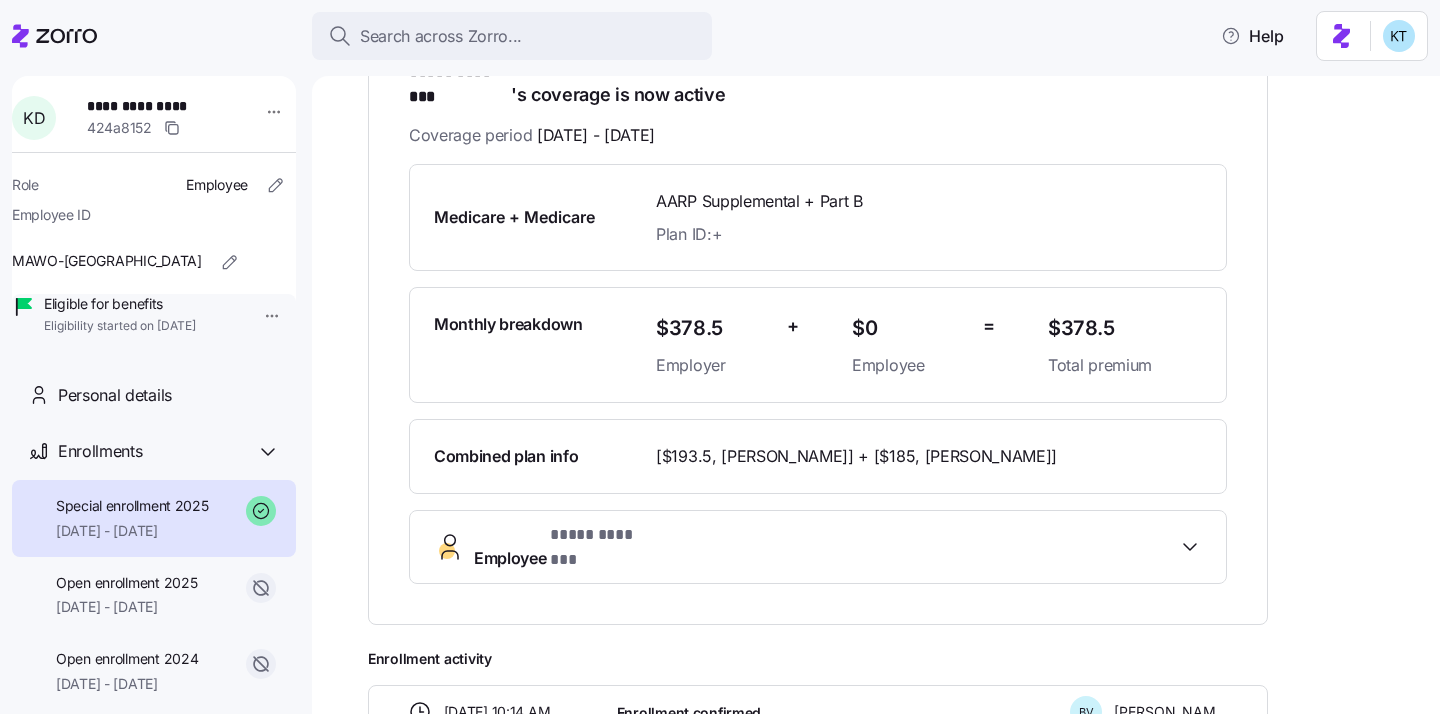 scroll, scrollTop: 373, scrollLeft: 0, axis: vertical 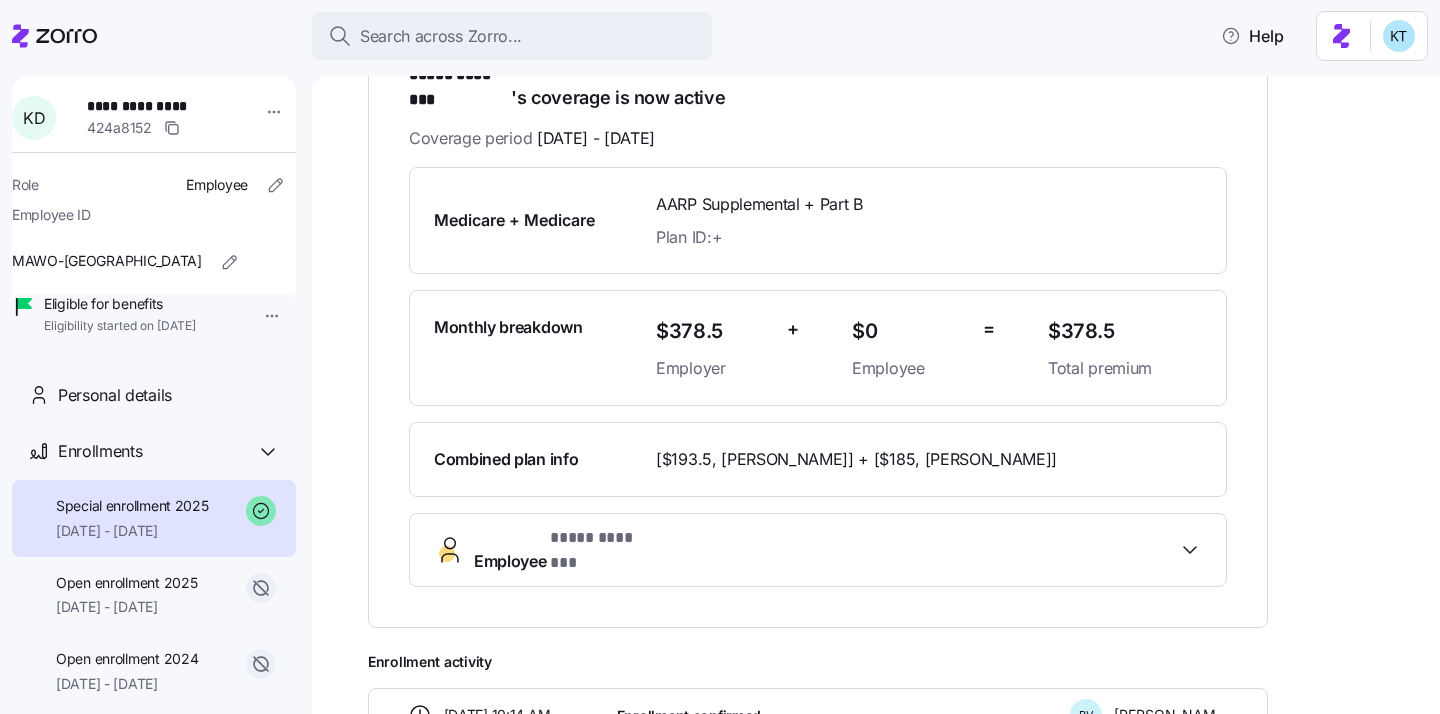 click on "Employee *****   ********" at bounding box center [818, 550] 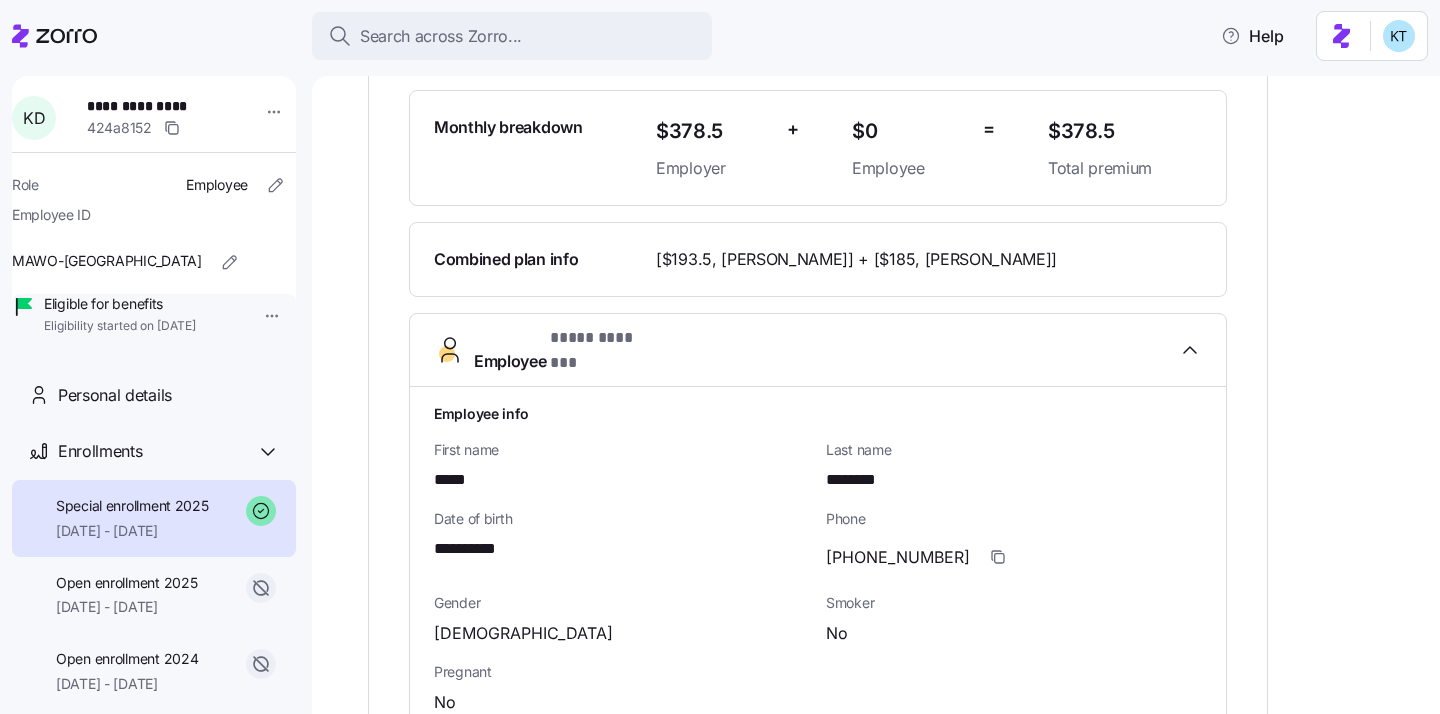 scroll, scrollTop: 647, scrollLeft: 0, axis: vertical 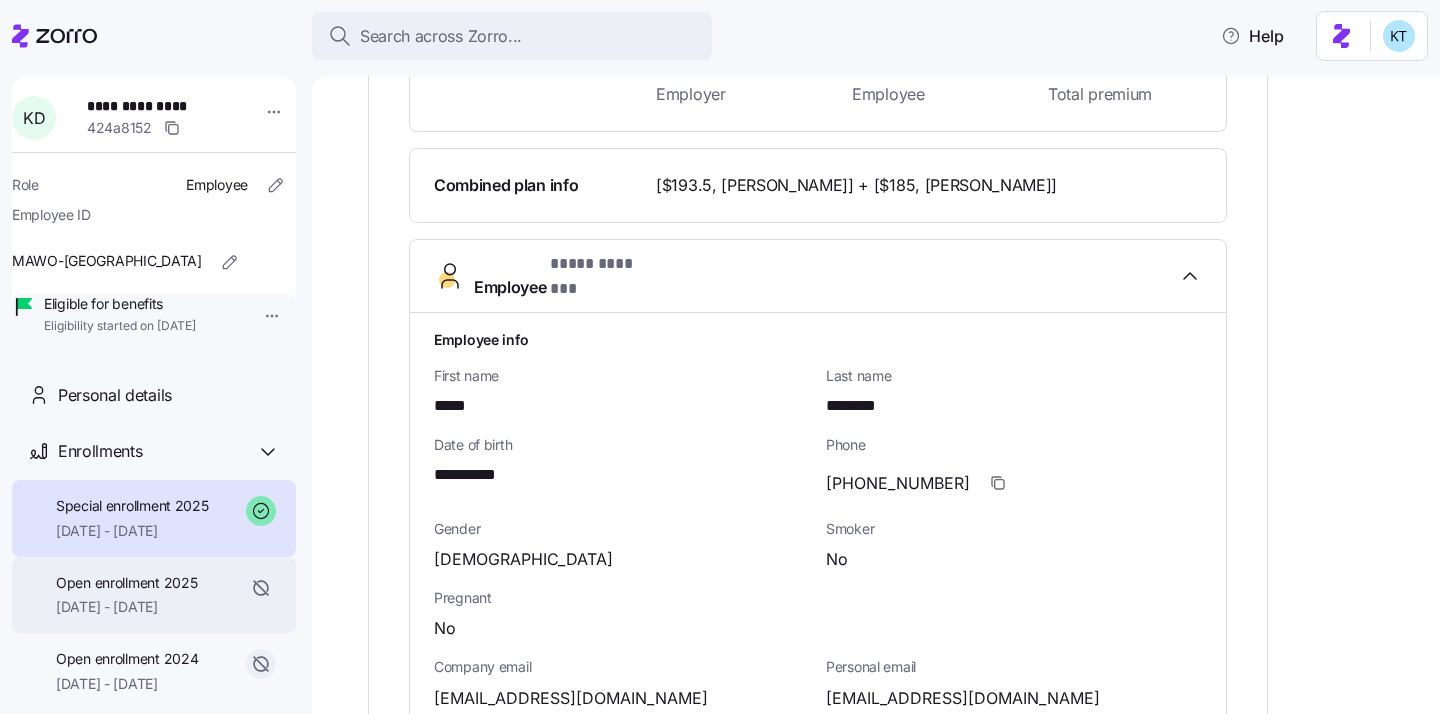 click on "Open enrollment 2025" at bounding box center (126, 583) 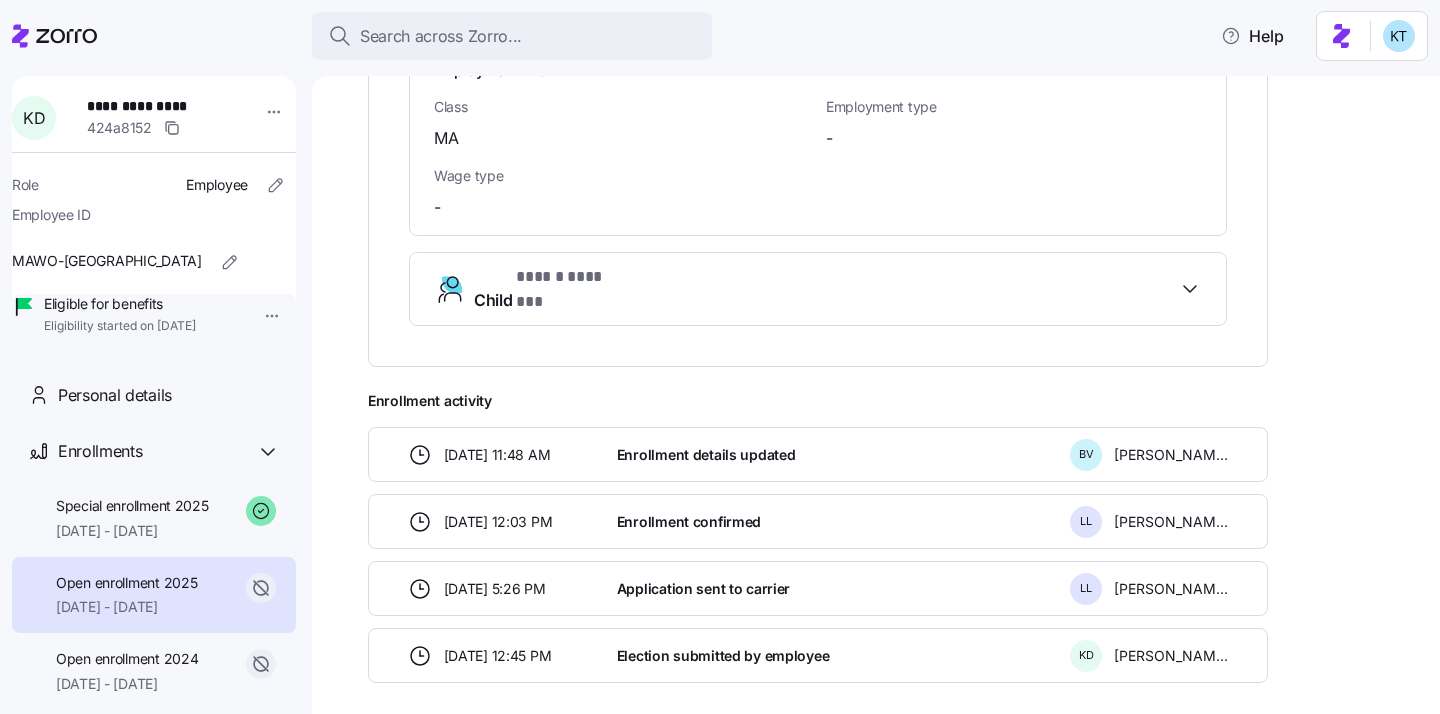 scroll, scrollTop: 1654, scrollLeft: 0, axis: vertical 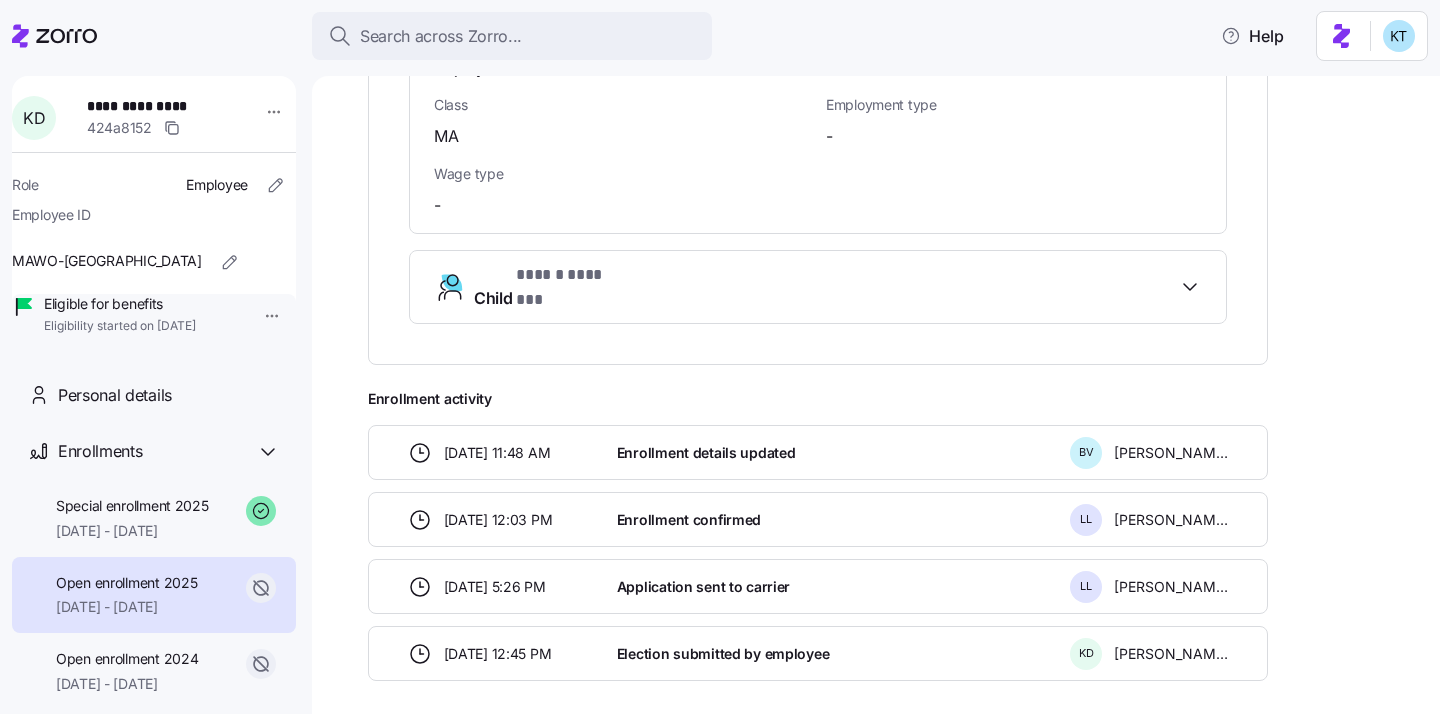 click on "Enrollment details updated" at bounding box center [706, 453] 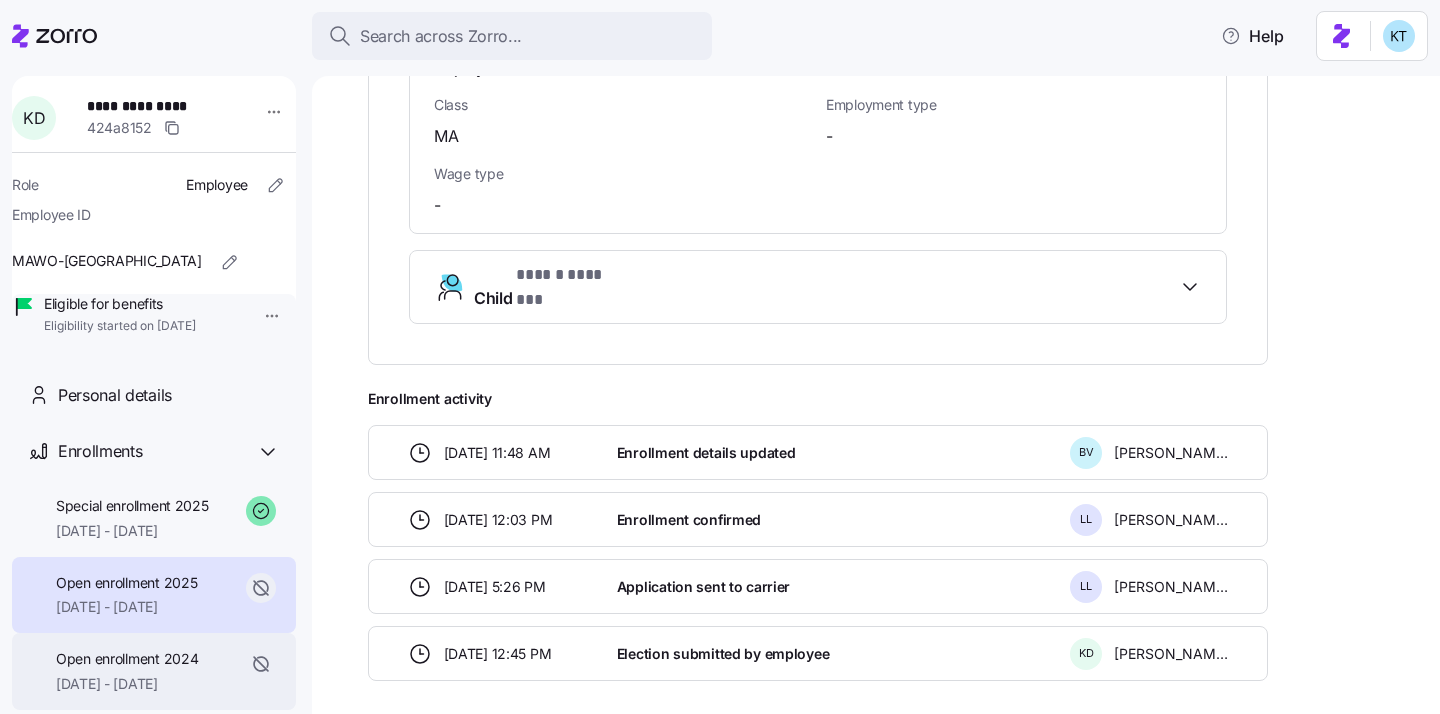 click on "Open enrollment 2024 [DATE] - [DATE]" at bounding box center [154, 671] 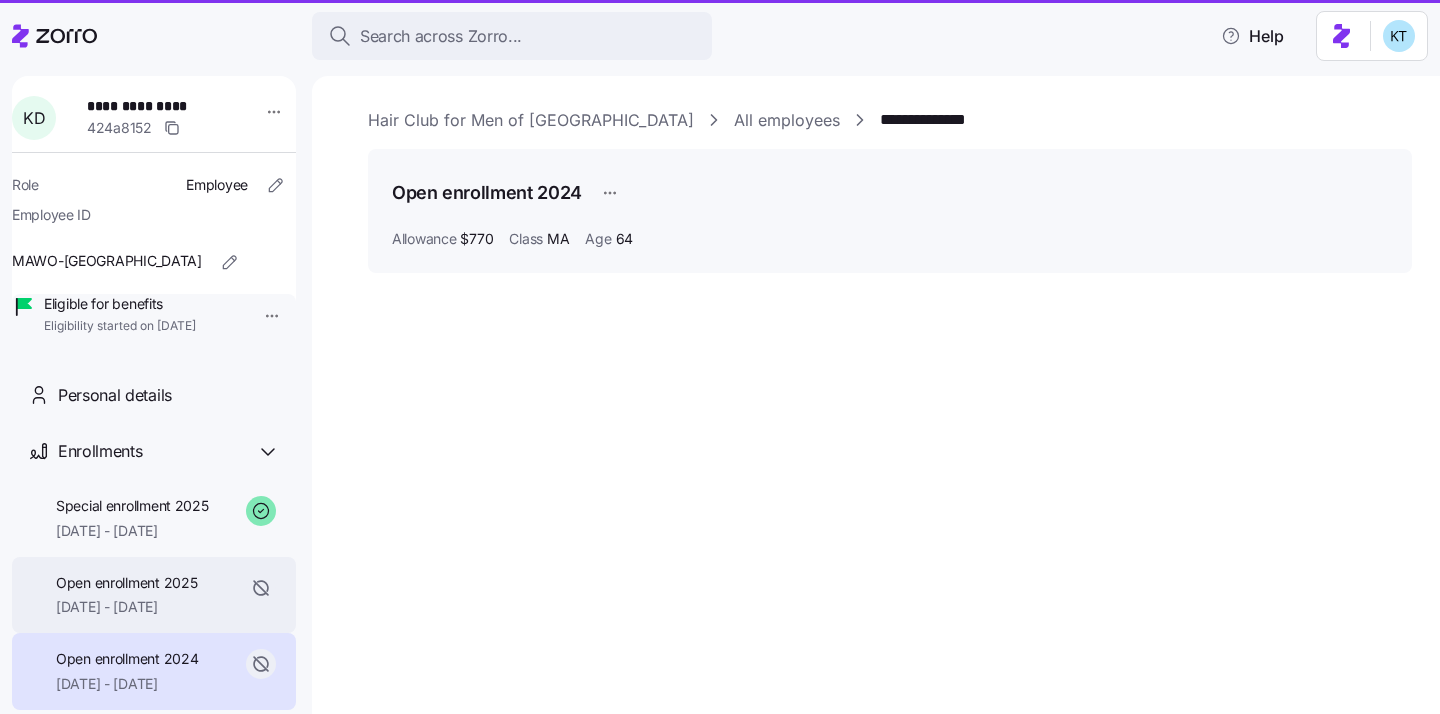 scroll, scrollTop: 0, scrollLeft: 0, axis: both 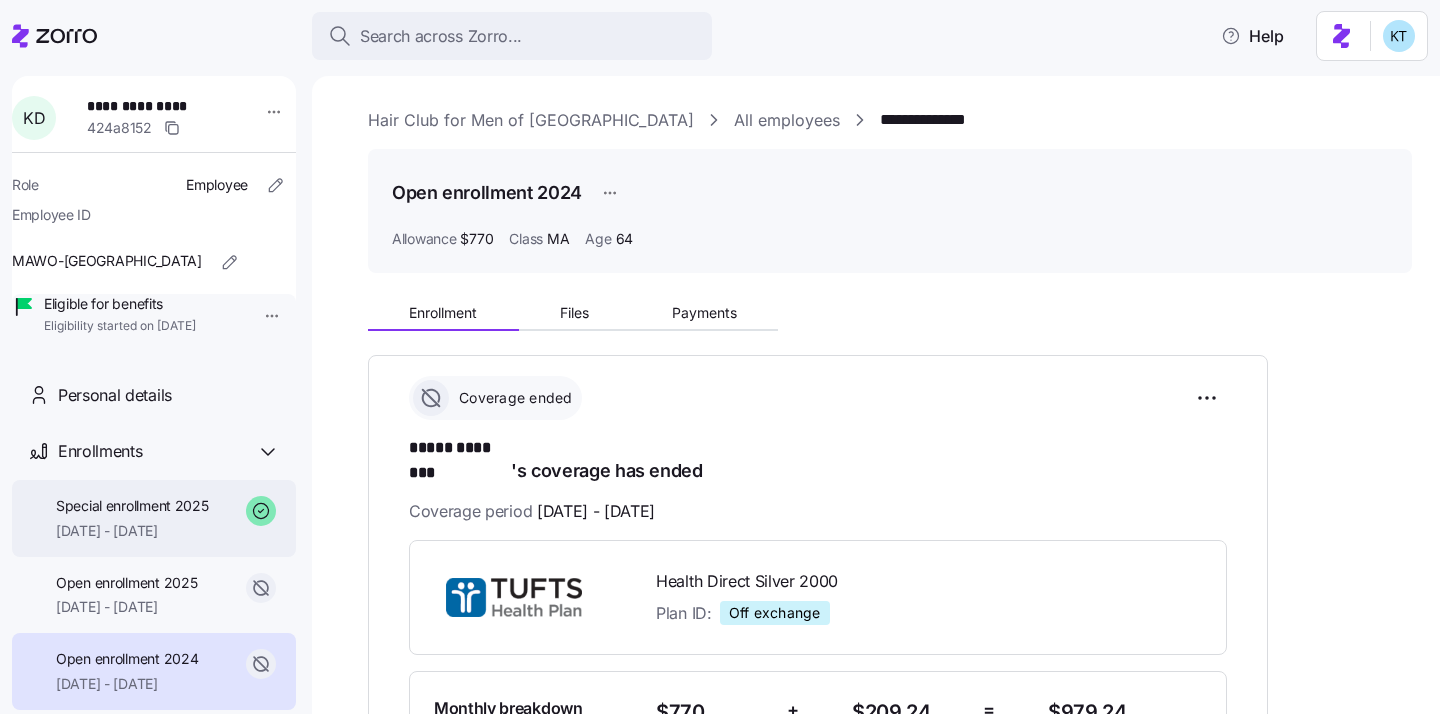 click on "[DATE] - [DATE]" at bounding box center [132, 531] 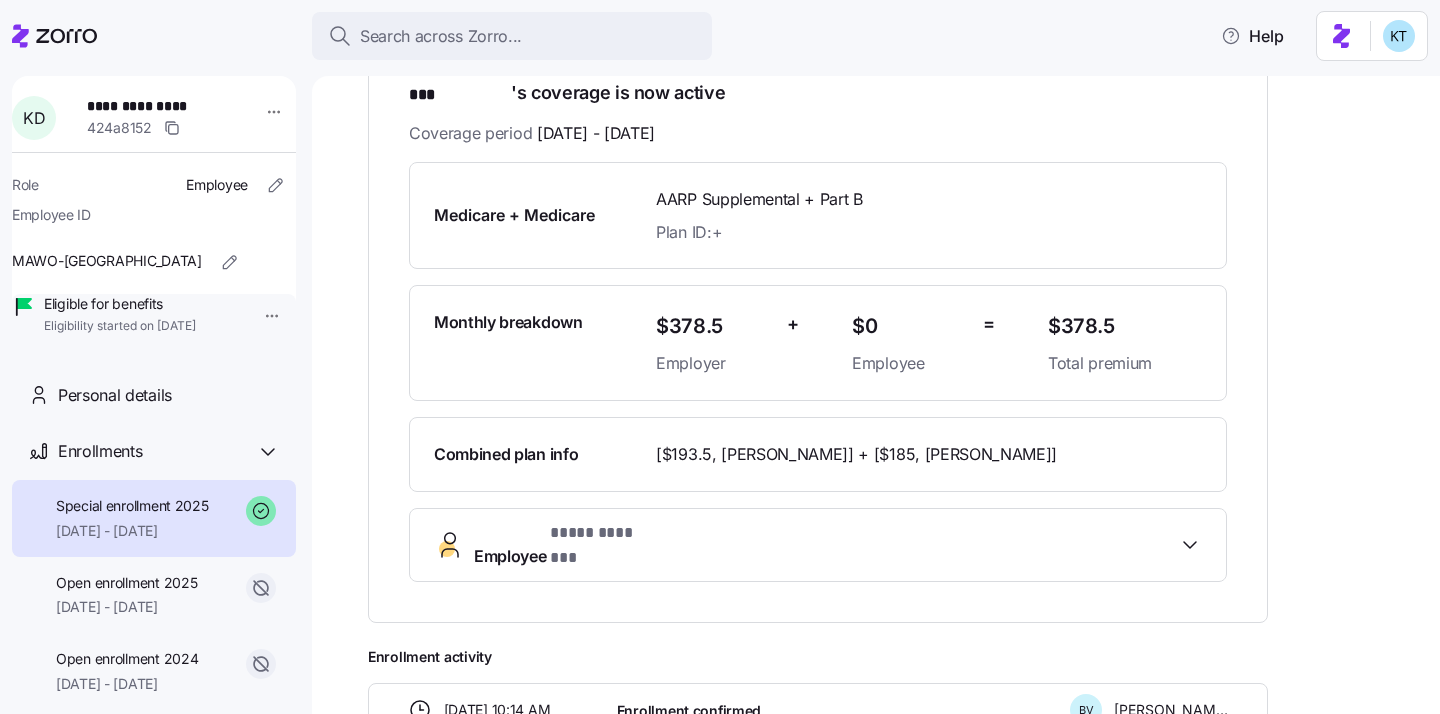 scroll, scrollTop: 405, scrollLeft: 0, axis: vertical 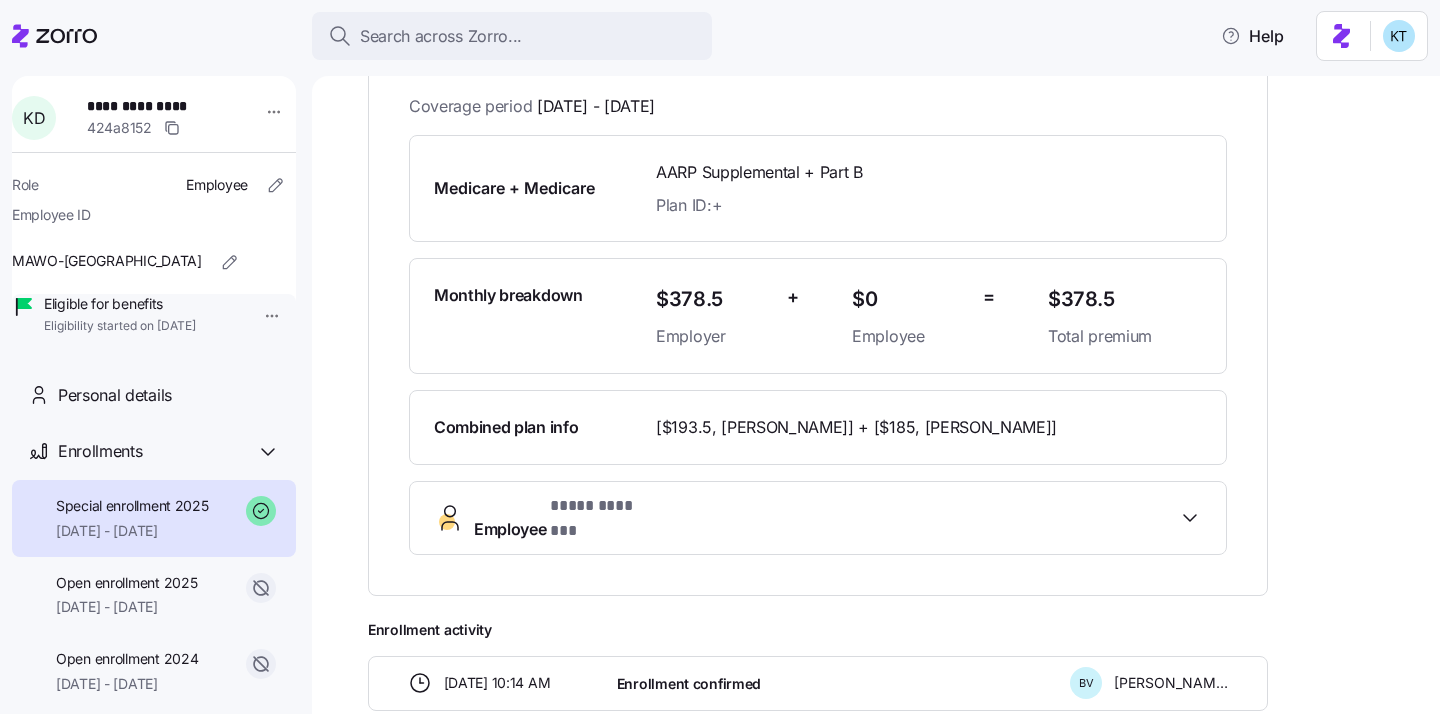 click on "Employee *****   ********" at bounding box center (818, 518) 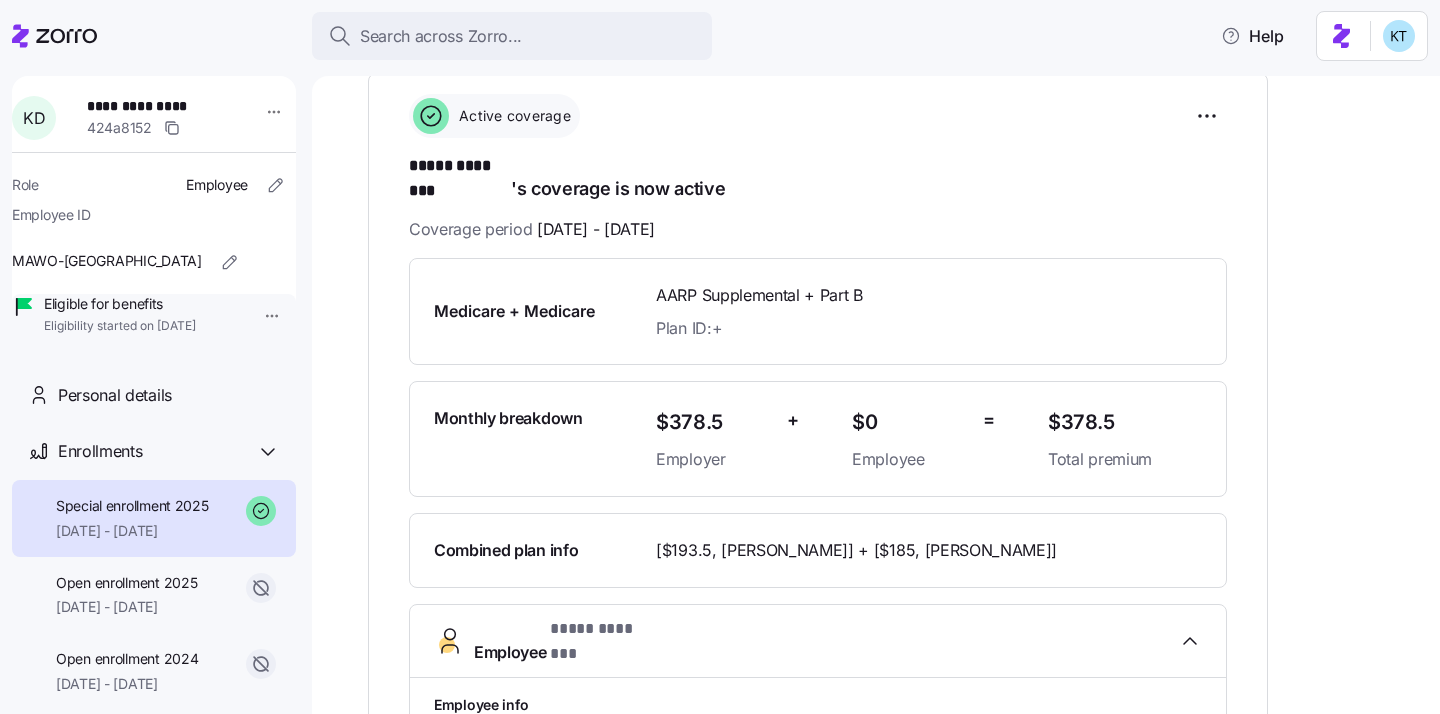 scroll, scrollTop: 278, scrollLeft: 0, axis: vertical 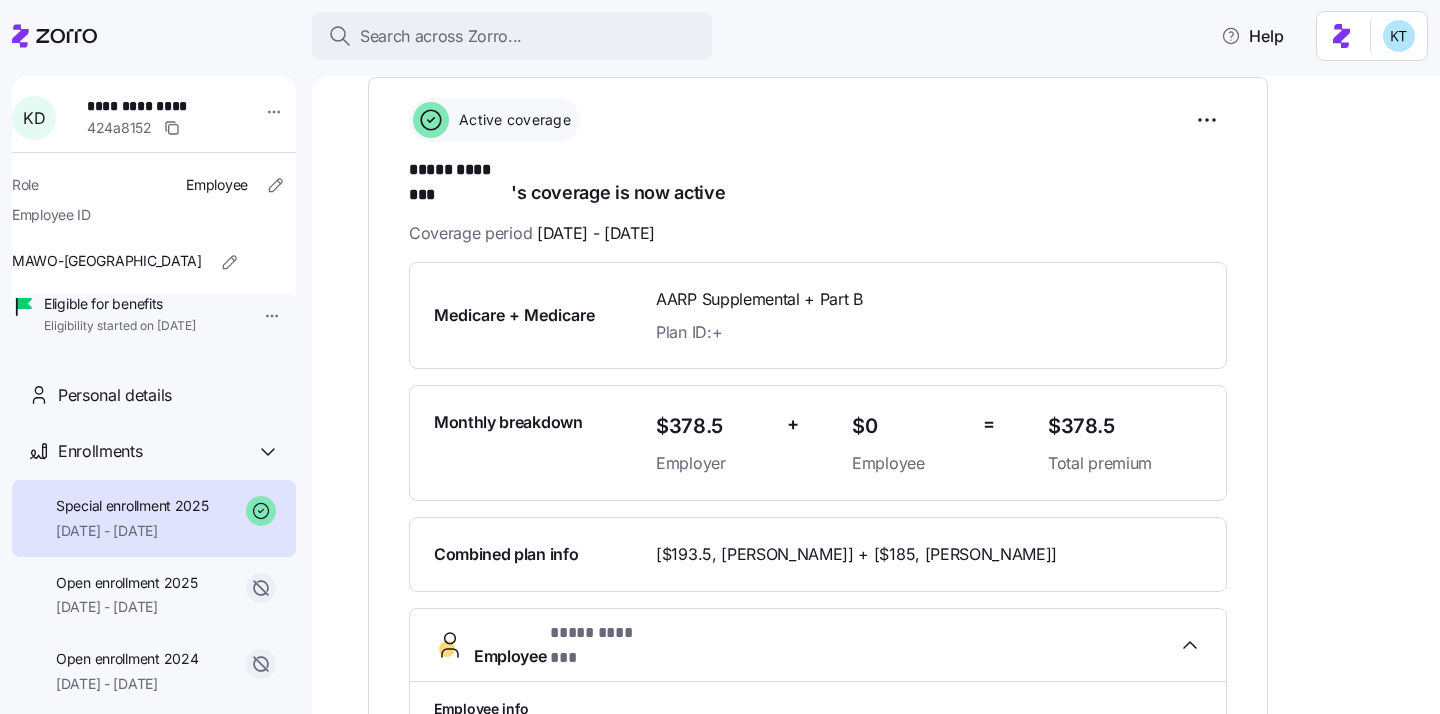 click on "AARP Supplemental + Part B" at bounding box center [831, 299] 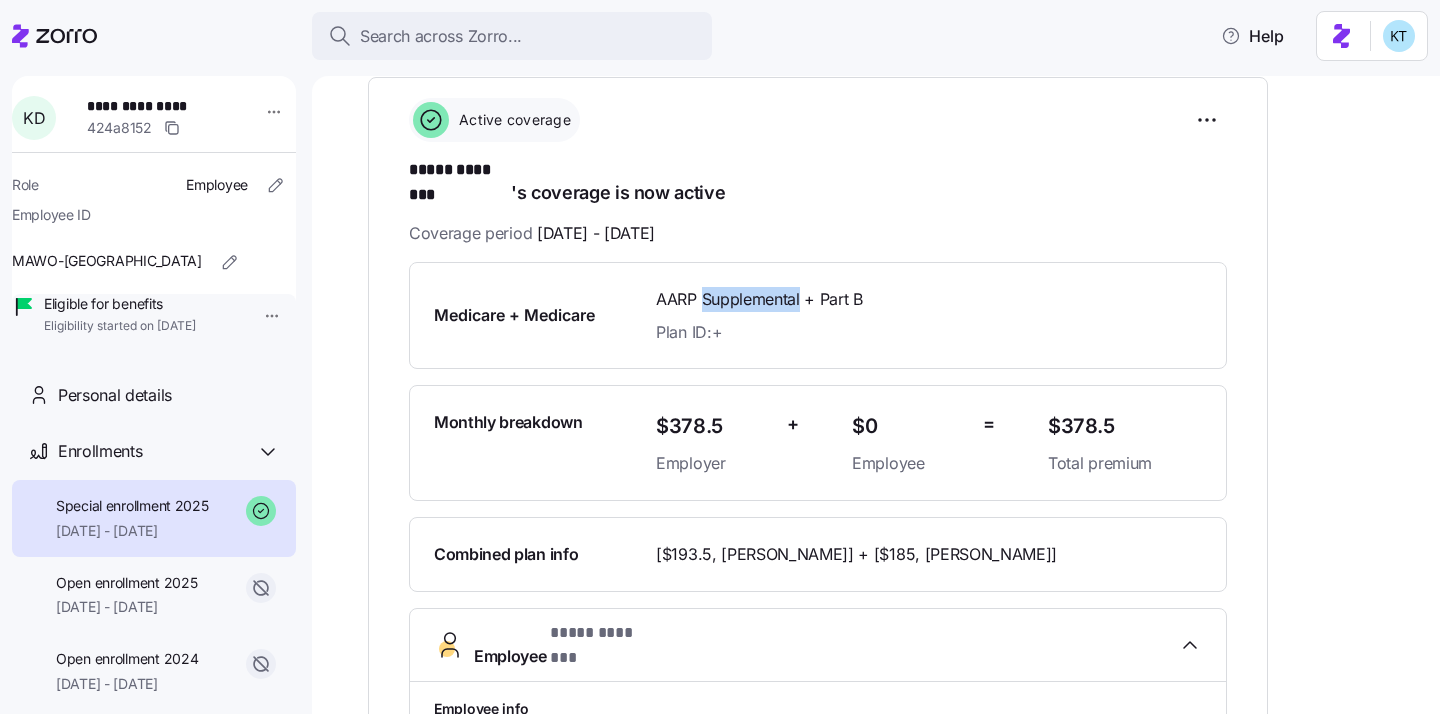 click on "AARP Supplemental + Part B" at bounding box center (831, 299) 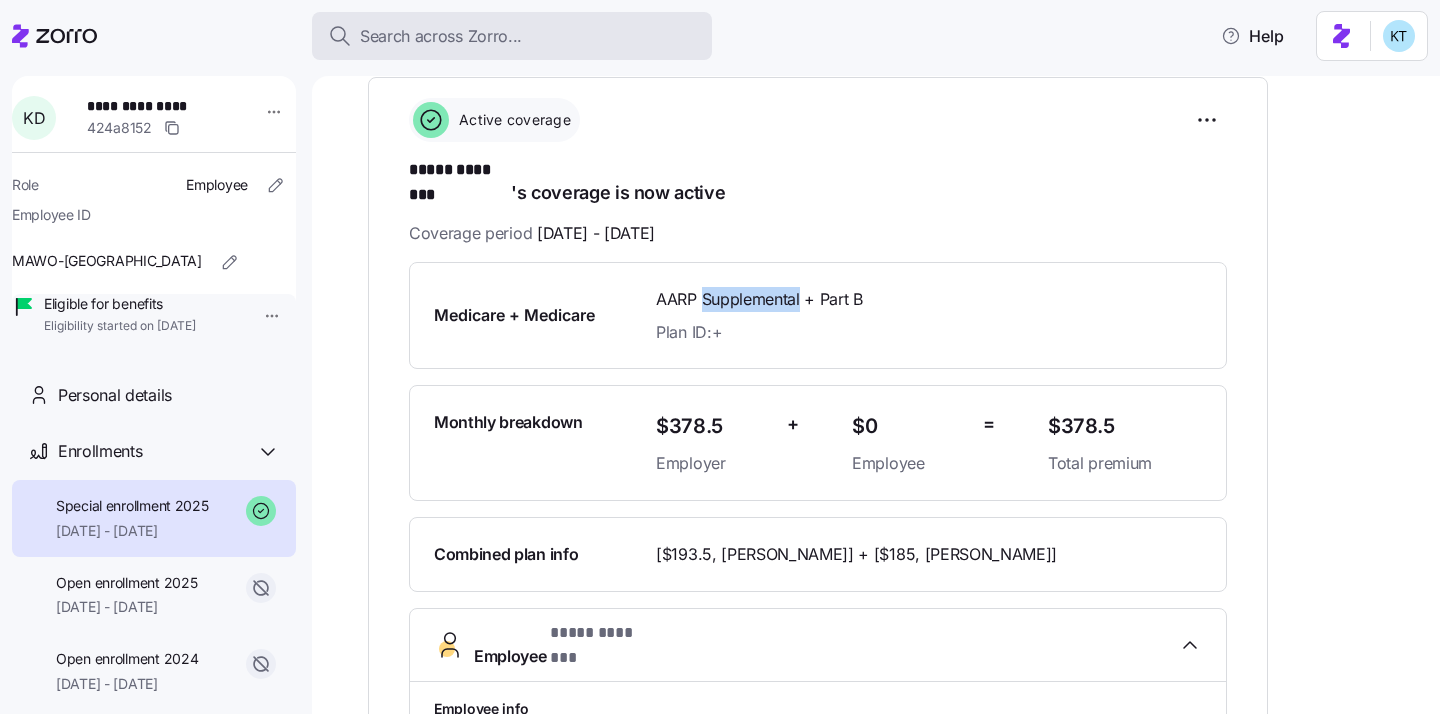 click on "Search across Zorro..." at bounding box center [512, 36] 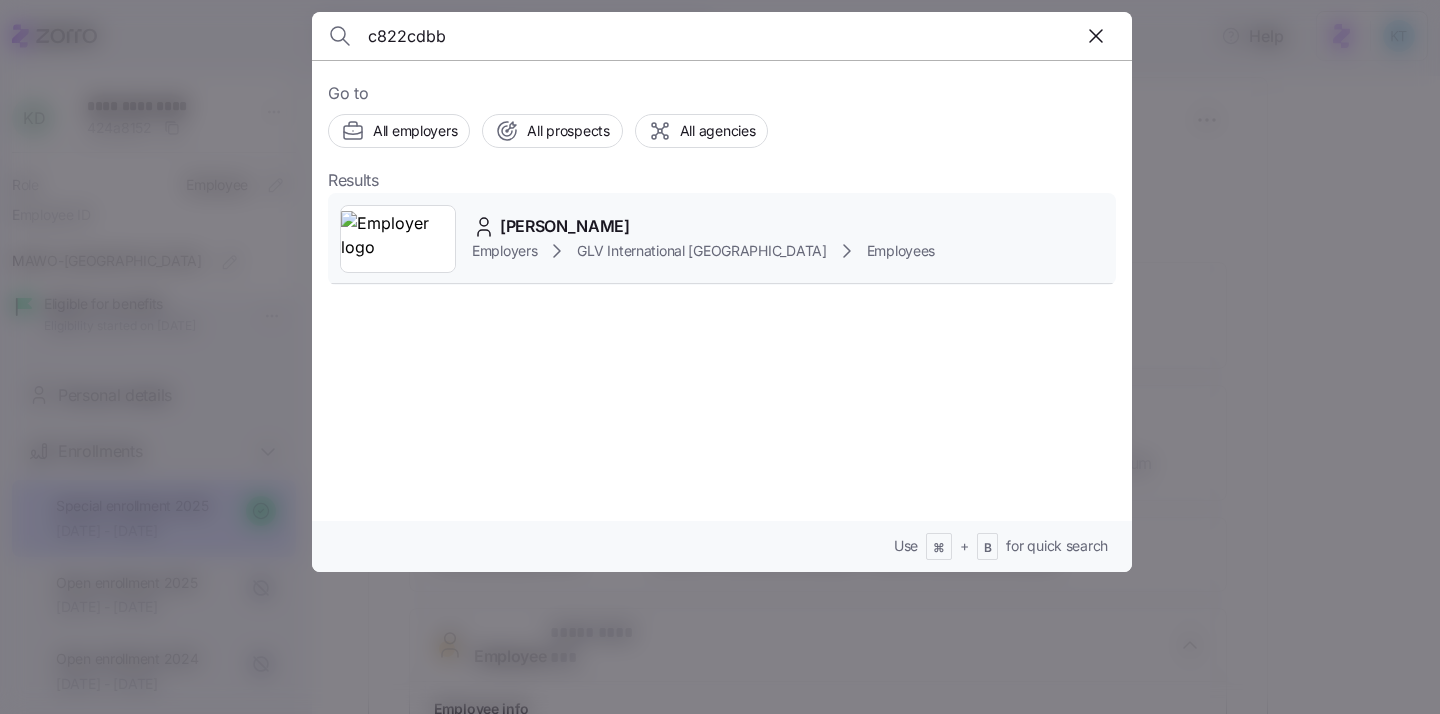 type on "c822cdbb" 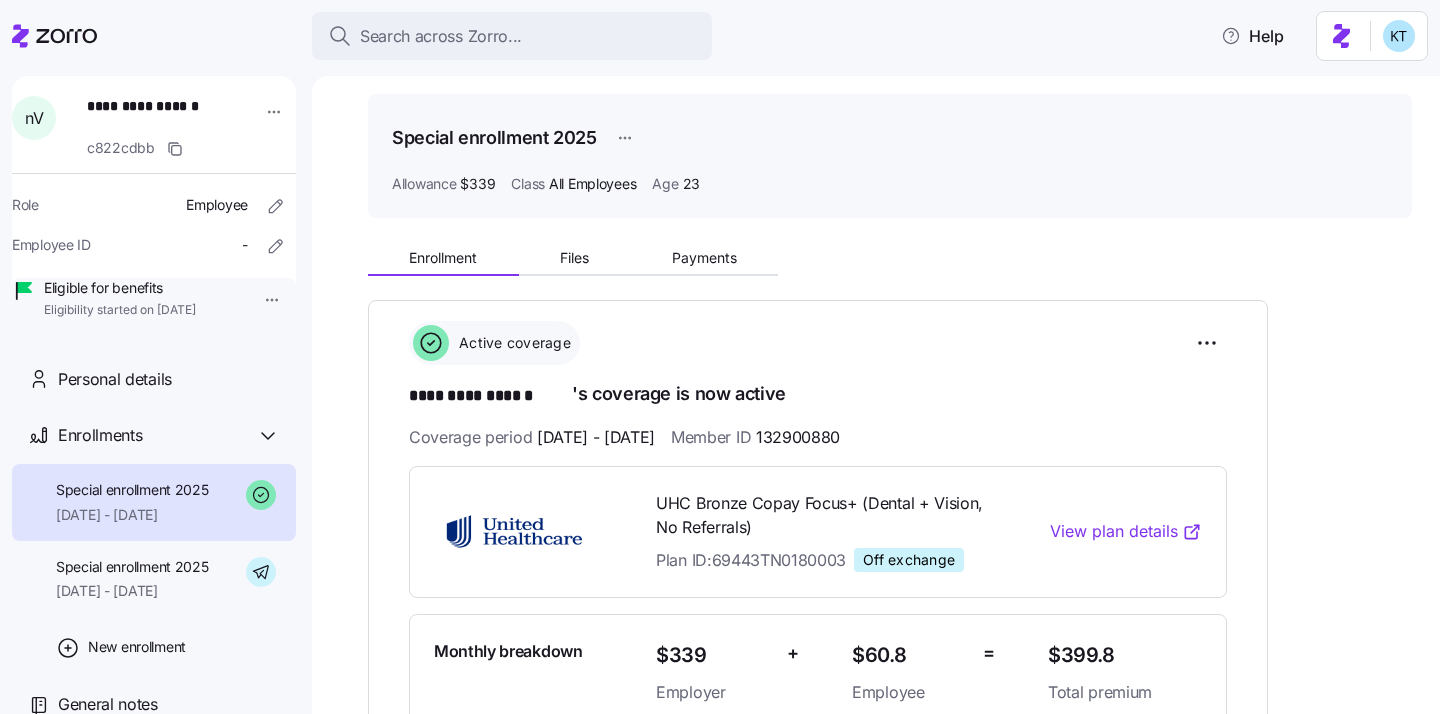 scroll, scrollTop: 58, scrollLeft: 0, axis: vertical 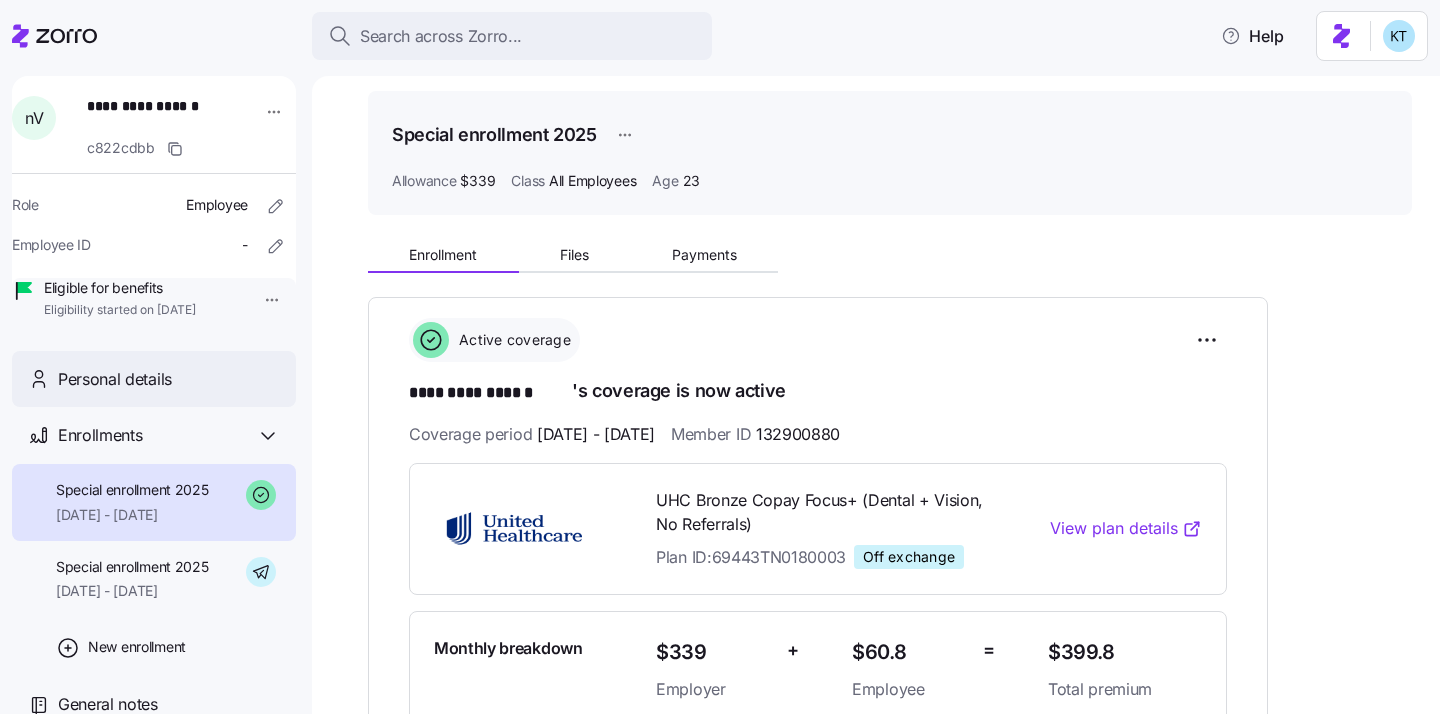 click on "Personal details" at bounding box center [115, 379] 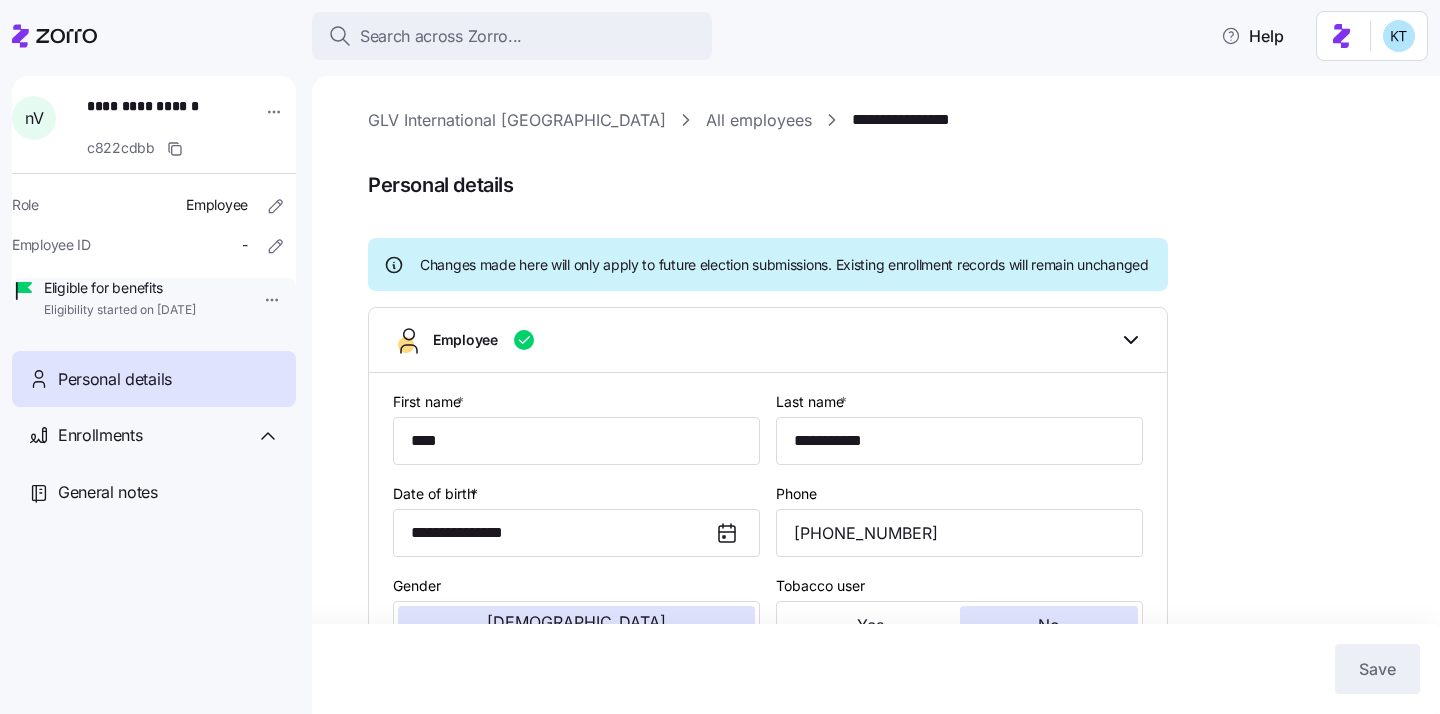 type on "All Employees" 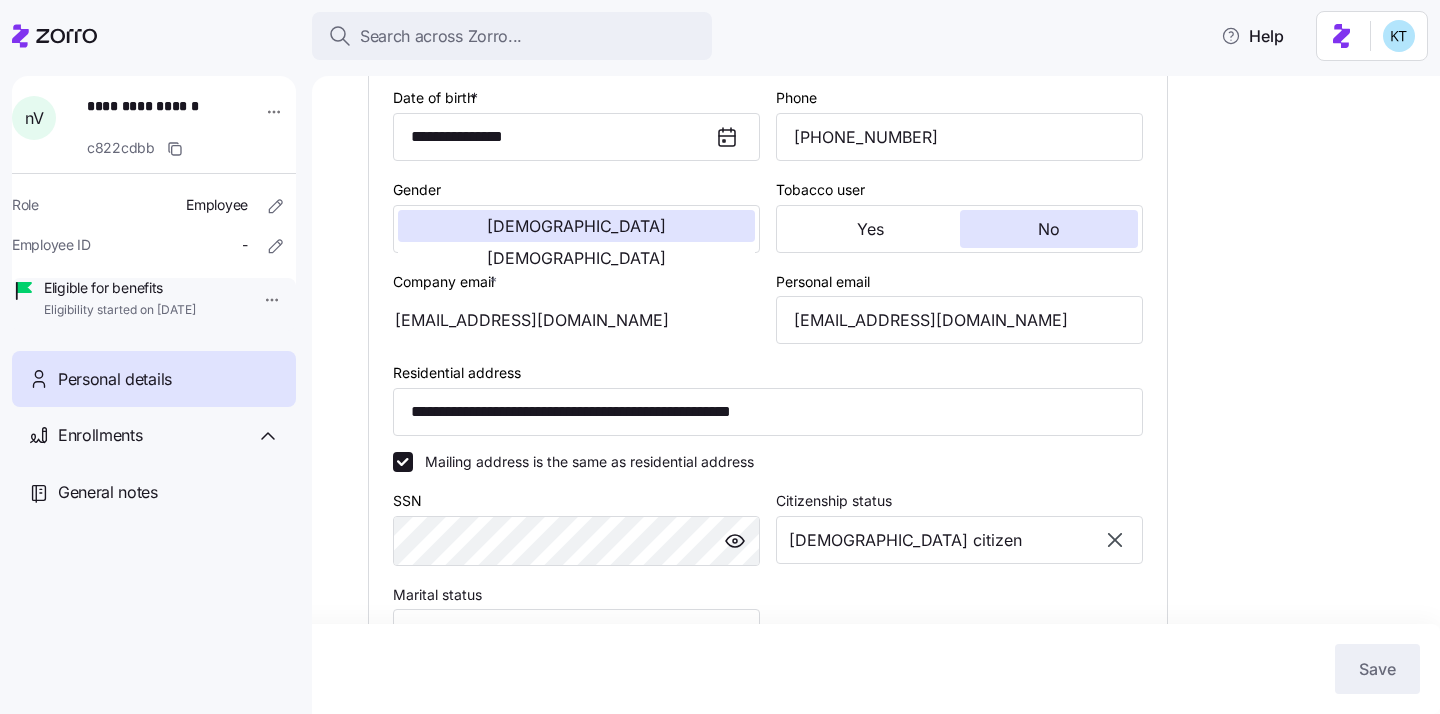 scroll, scrollTop: 405, scrollLeft: 0, axis: vertical 